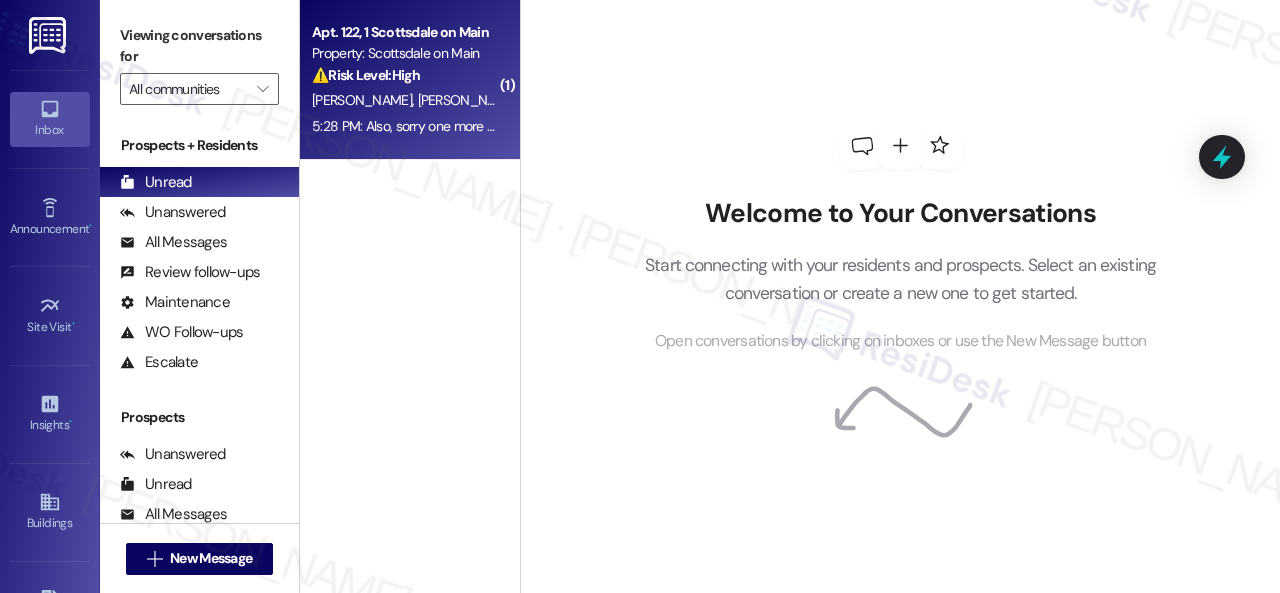 scroll, scrollTop: 0, scrollLeft: 0, axis: both 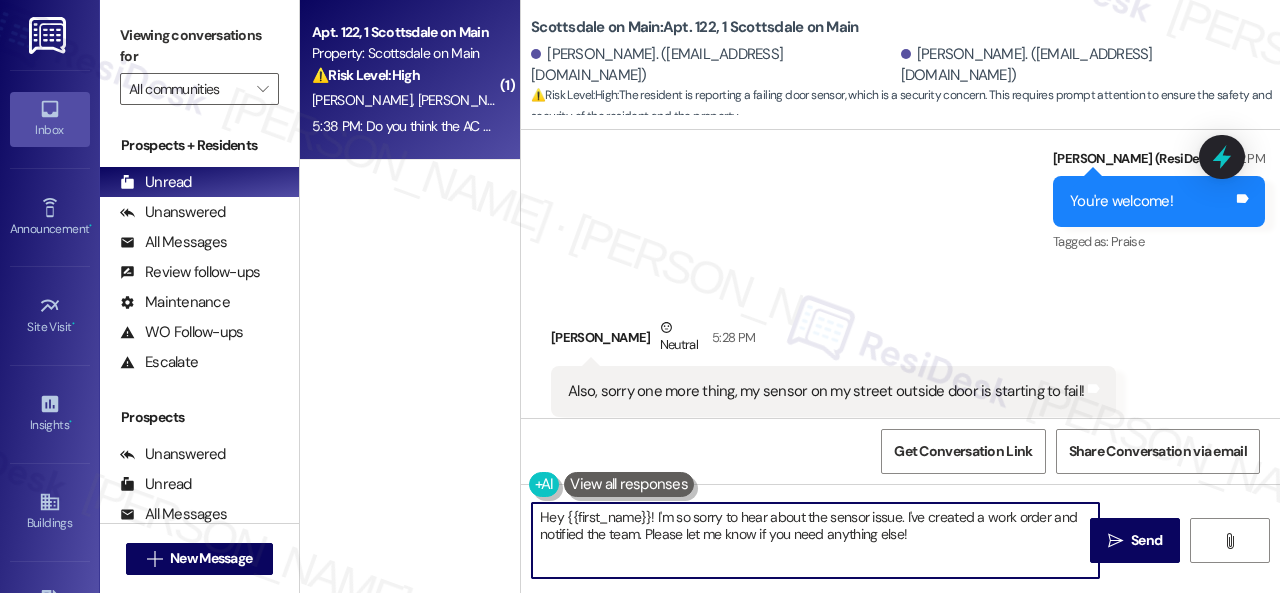 drag, startPoint x: 924, startPoint y: 537, endPoint x: 421, endPoint y: 490, distance: 505.19104 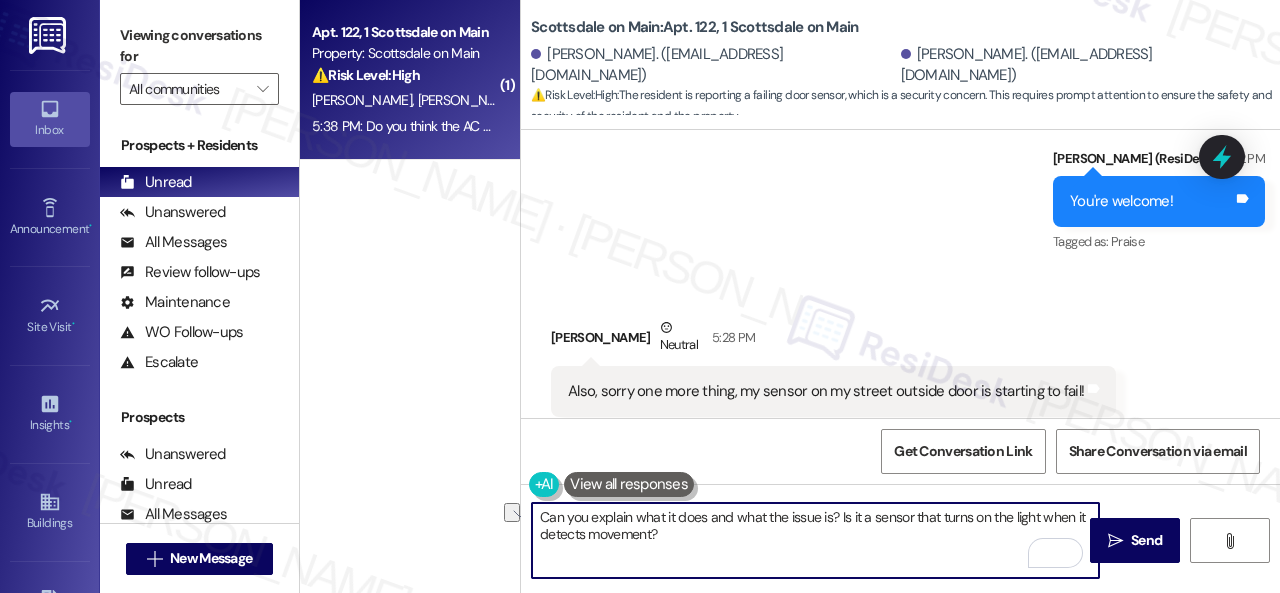 drag, startPoint x: 835, startPoint y: 513, endPoint x: 544, endPoint y: 521, distance: 291.10995 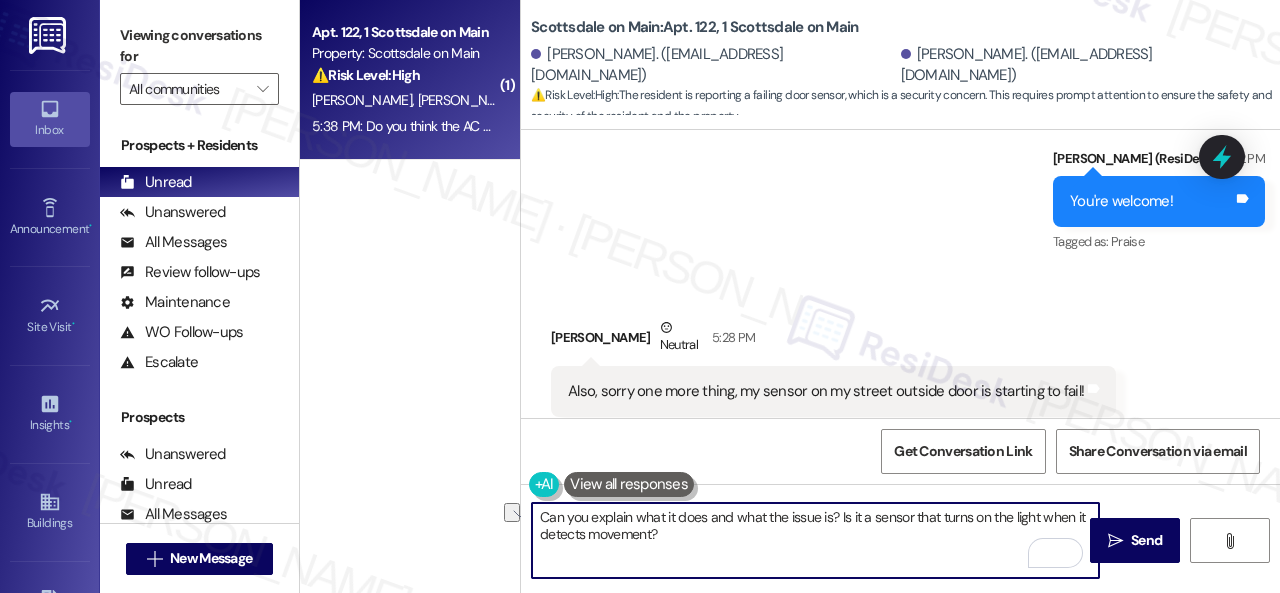 click on "Can you explain what it does and what the issue is? Is it a sensor that turns on the light when it detects movement?" at bounding box center (815, 540) 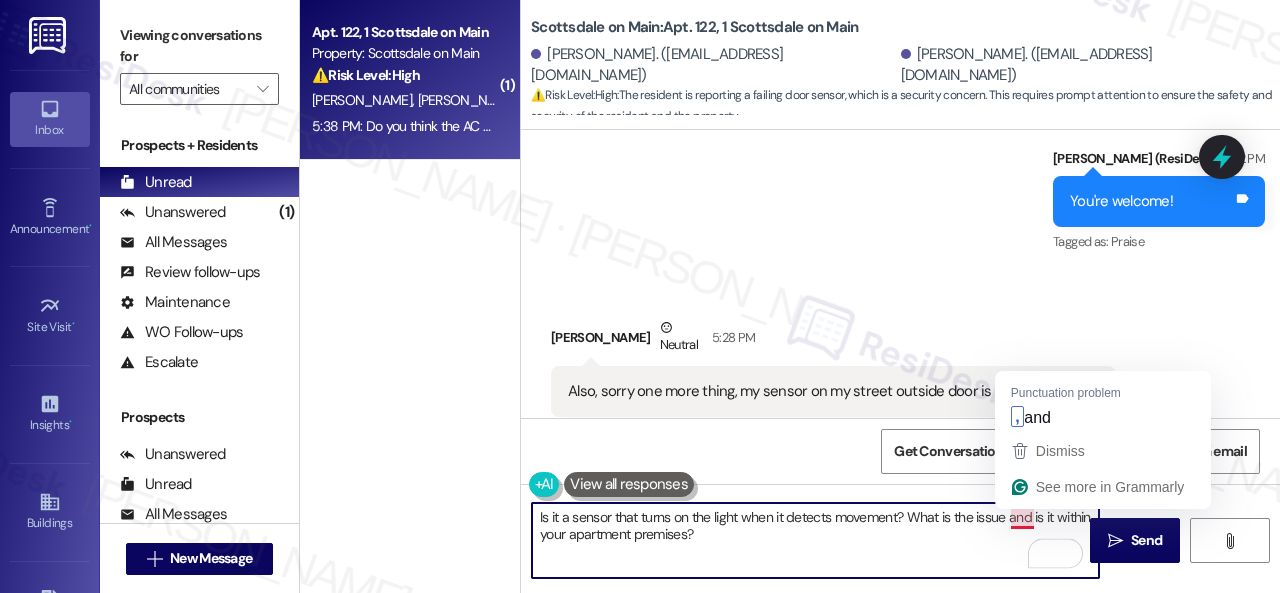 click on "Is it a sensor that turns on the light when it detects movement? What is the issue and is it within your apartment premises?" at bounding box center [815, 540] 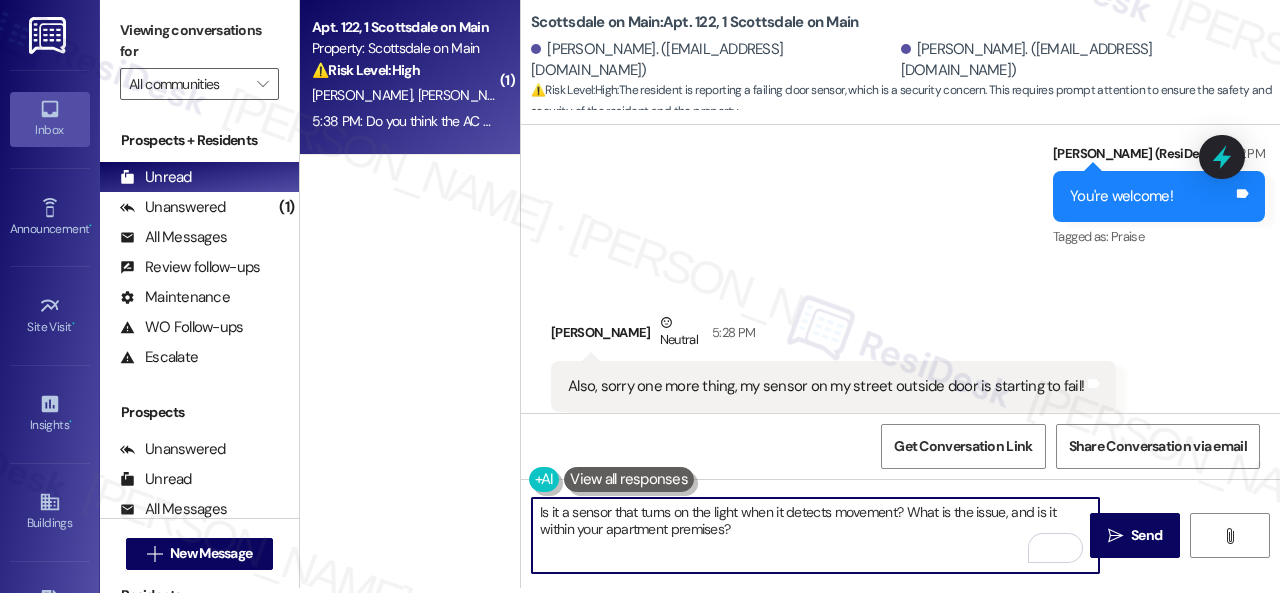 scroll, scrollTop: 6, scrollLeft: 0, axis: vertical 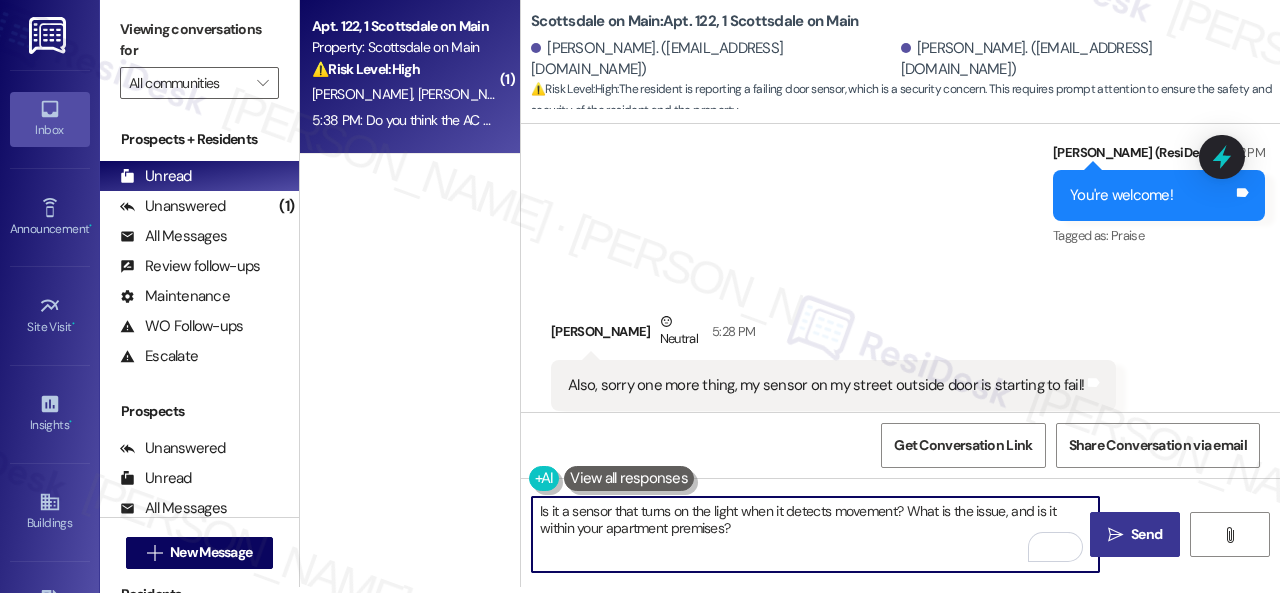 type on "Is it a sensor that turns on the light when it detects movement? What is the issue, and is it within your apartment premises?" 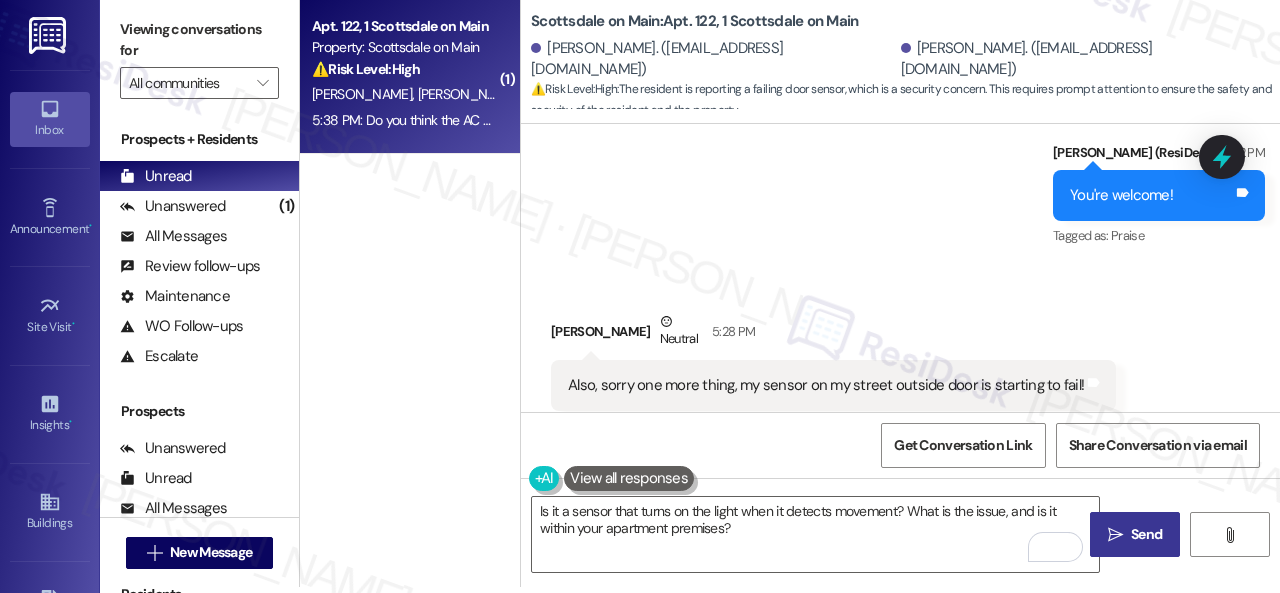click on "" at bounding box center (1115, 535) 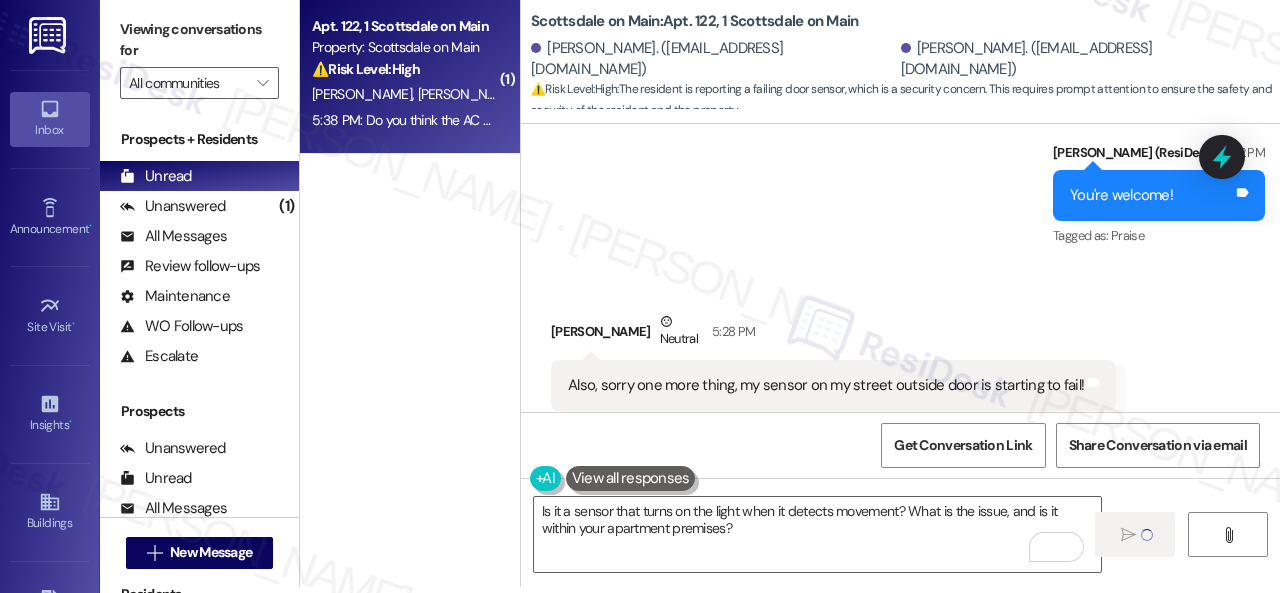 type 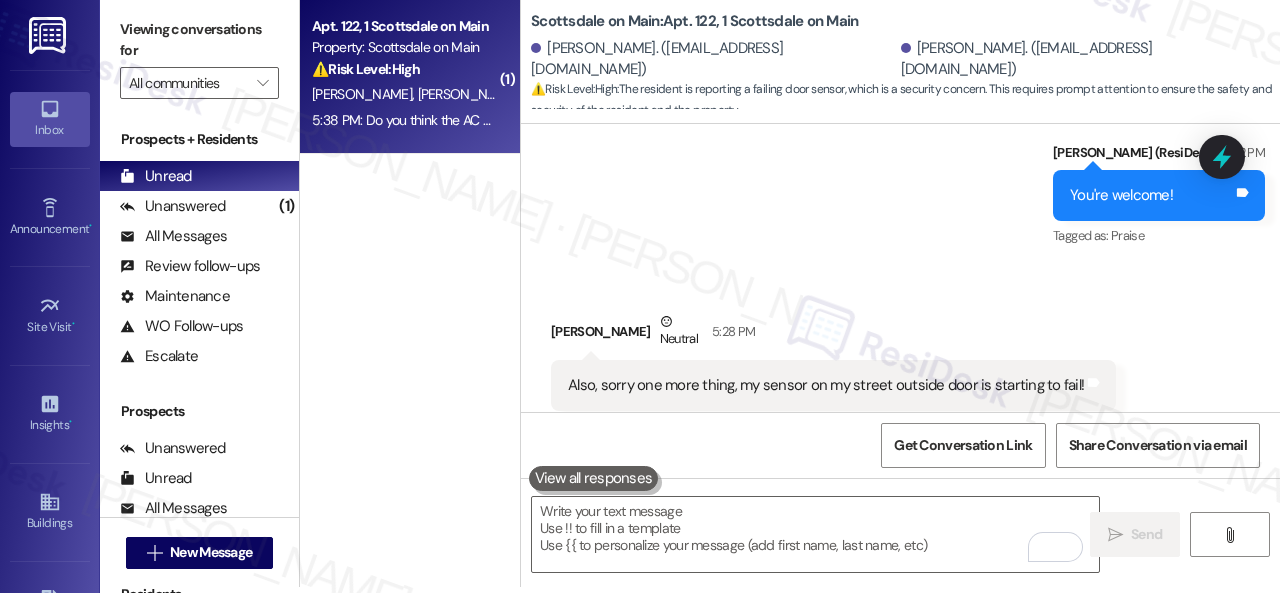 scroll, scrollTop: 0, scrollLeft: 0, axis: both 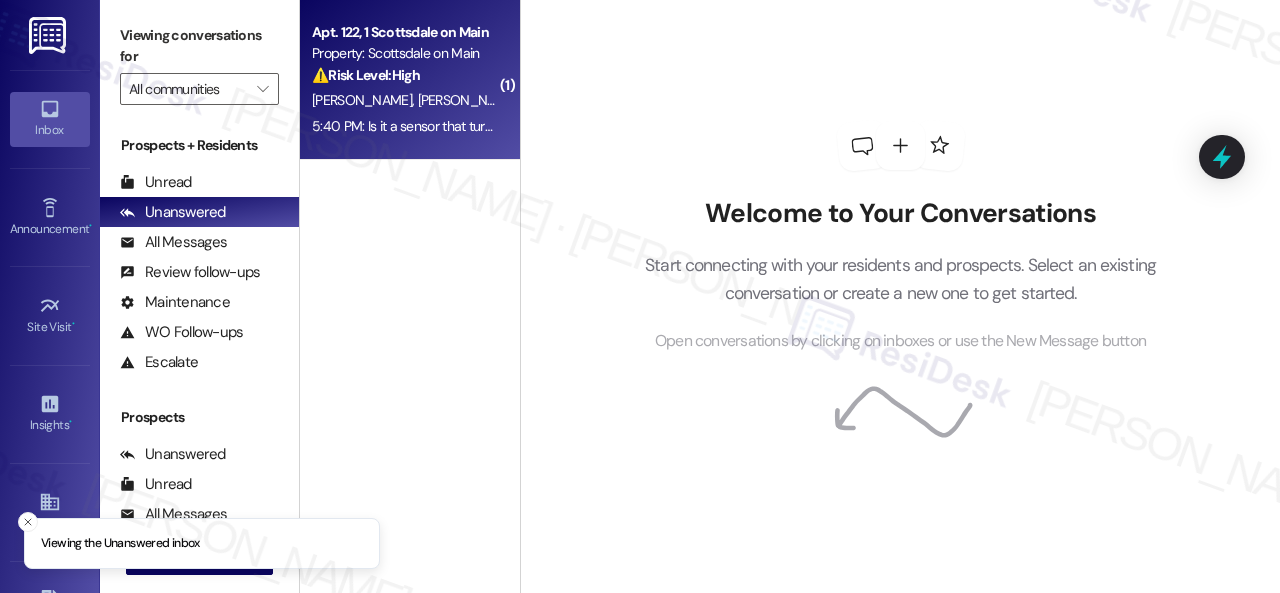 click on "⚠️  Risk Level:  High The resident is reporting a failing sensor on their street outside door, which is a security concern, and requesting AC repair [DATE] so they can sleep there tonight. The failing sensor poses a potential security risk, and the AC issue impacts habitability." at bounding box center (404, 75) 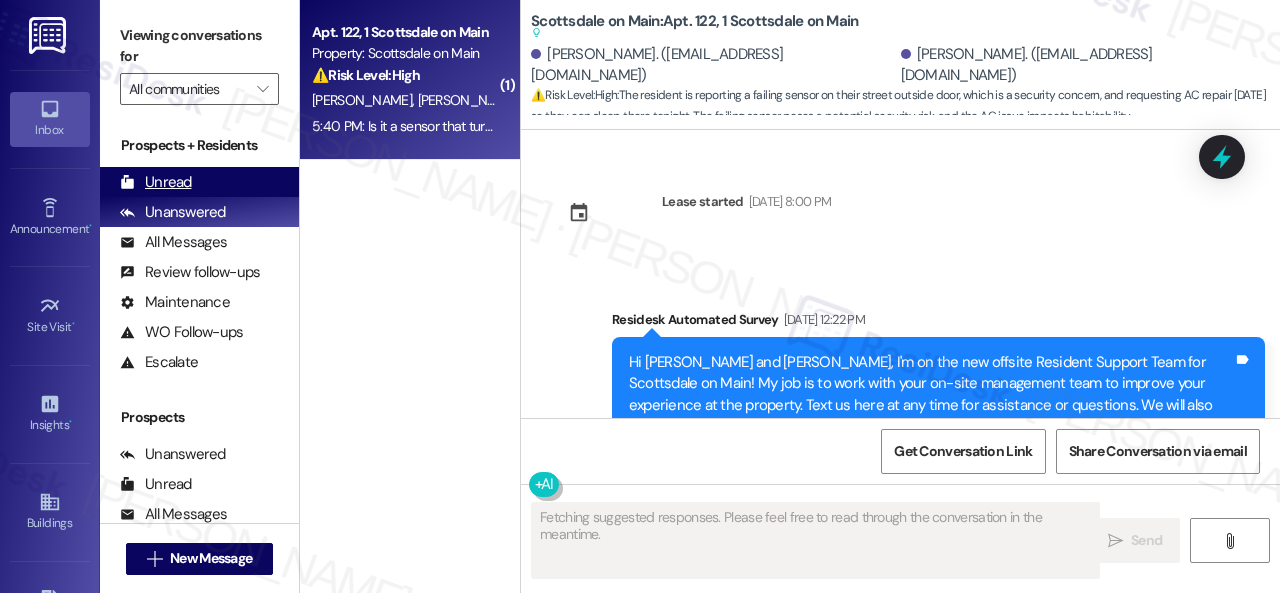 type on "Fetching suggested responses. Please feel free to read through the conversation in the meantime." 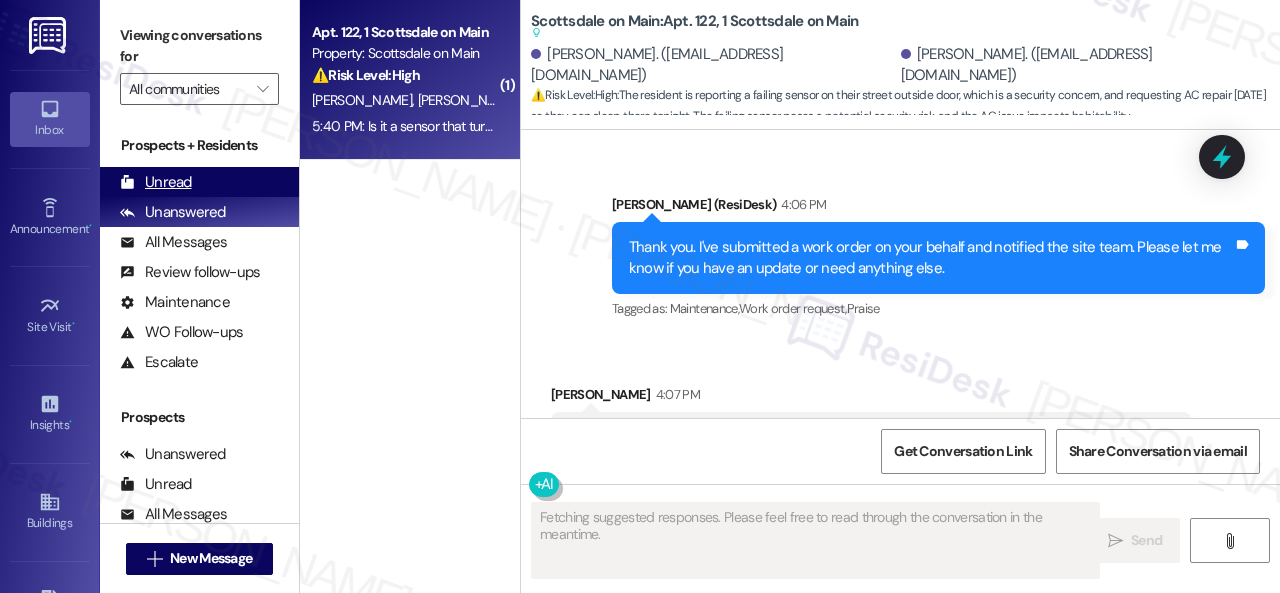 scroll, scrollTop: 8668, scrollLeft: 0, axis: vertical 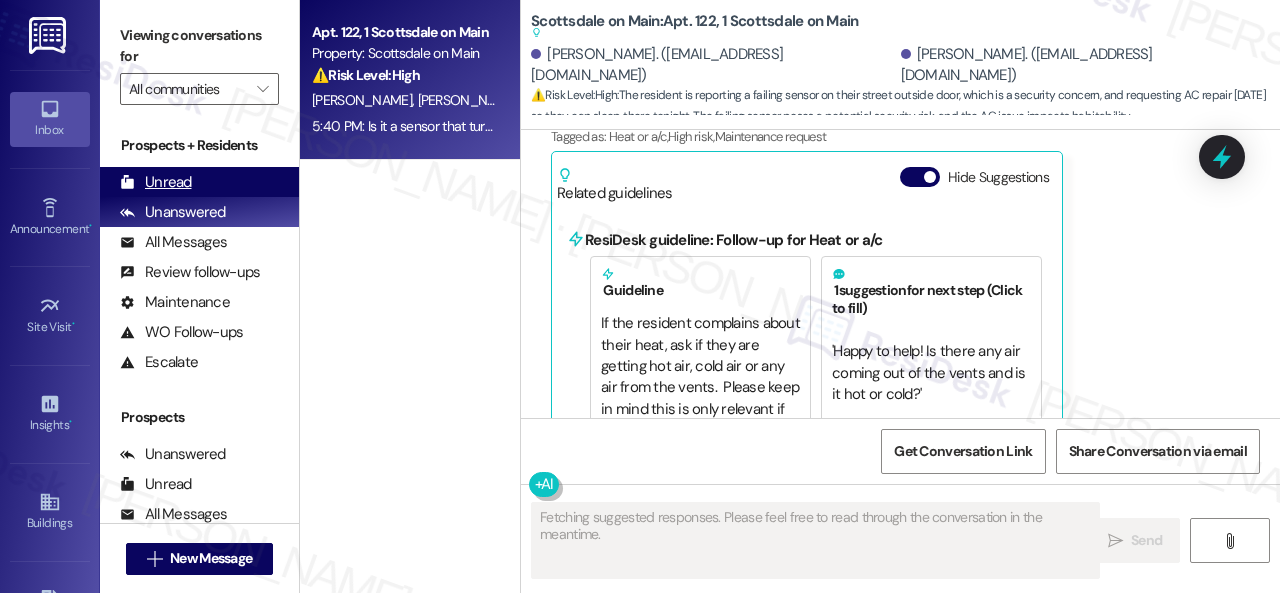 click on "Unread" at bounding box center (156, 182) 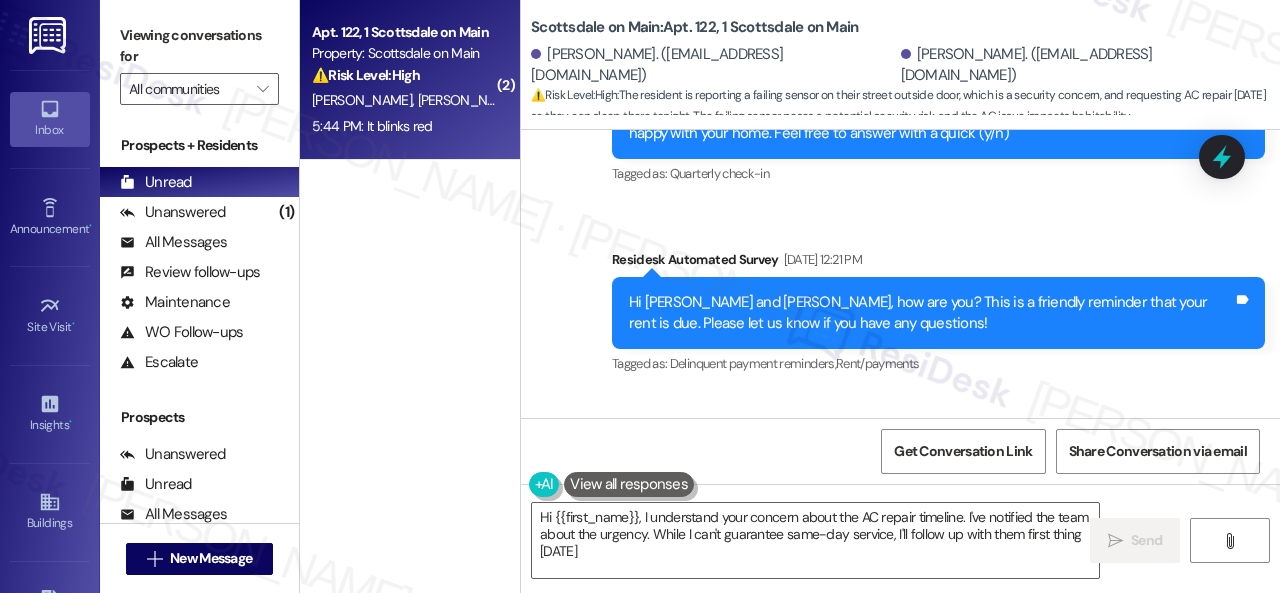 scroll, scrollTop: 8702, scrollLeft: 0, axis: vertical 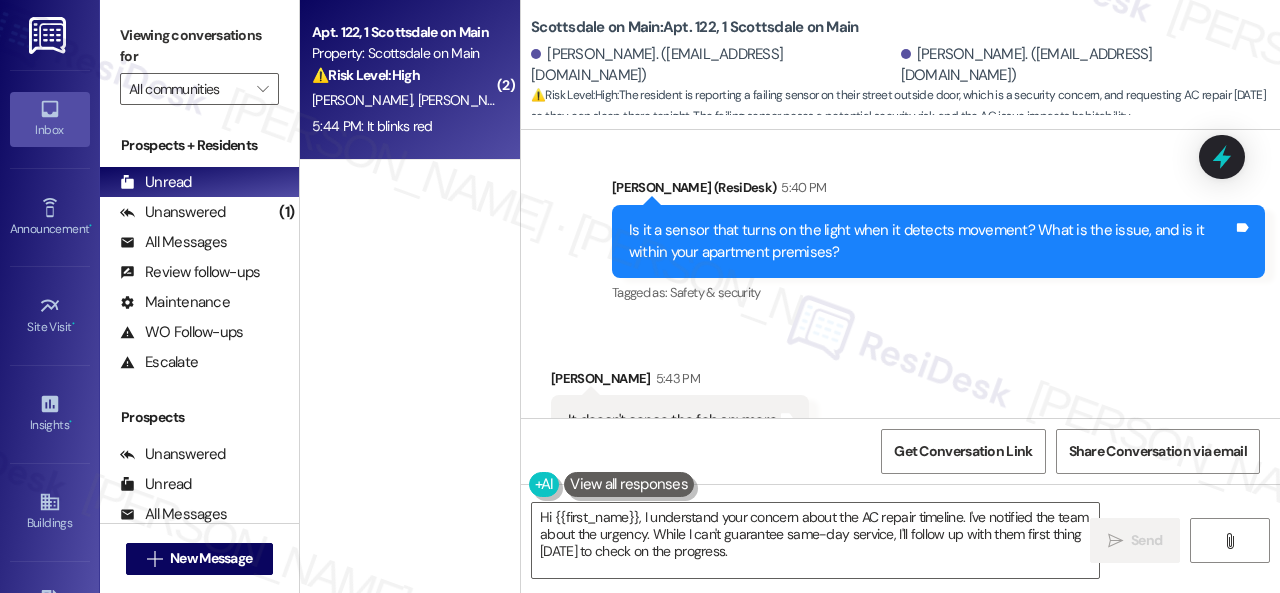 click on "⚠️  Risk Level:  High The resident reports a failing fob sensor on the street outside door, preventing access. This is a security concern and needs urgent attention to ensure resident access and safety. Additionally, the resident is requesting AC repair [DATE], indicating discomfort and potential habitability concerns." at bounding box center (404, 75) 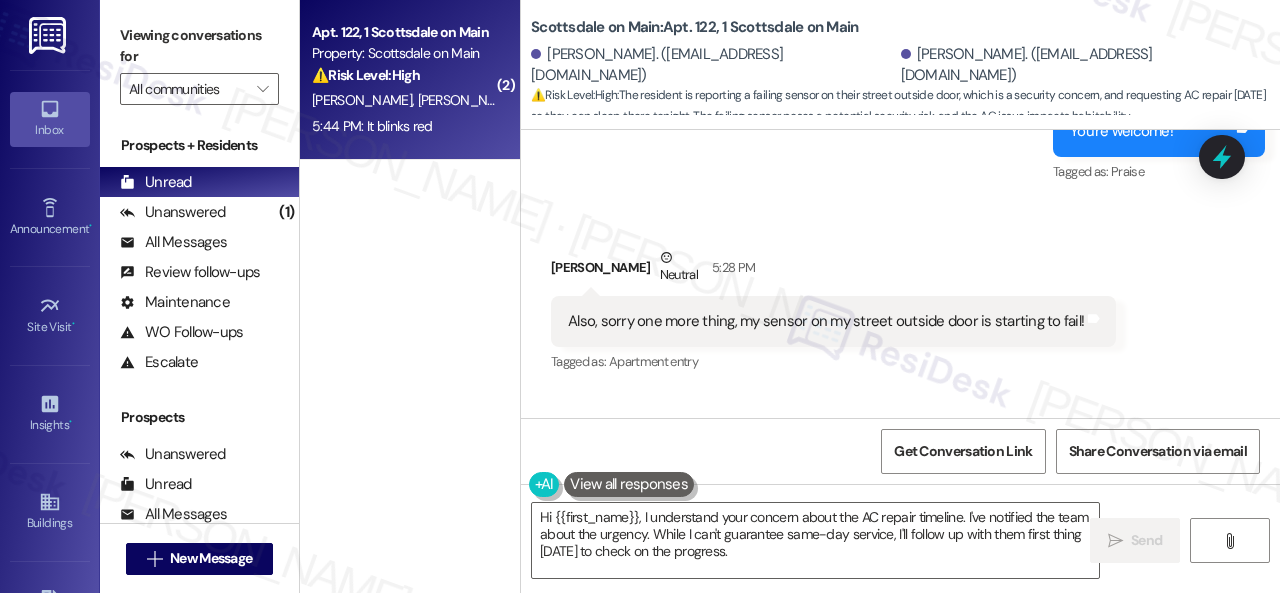 scroll, scrollTop: 8243, scrollLeft: 0, axis: vertical 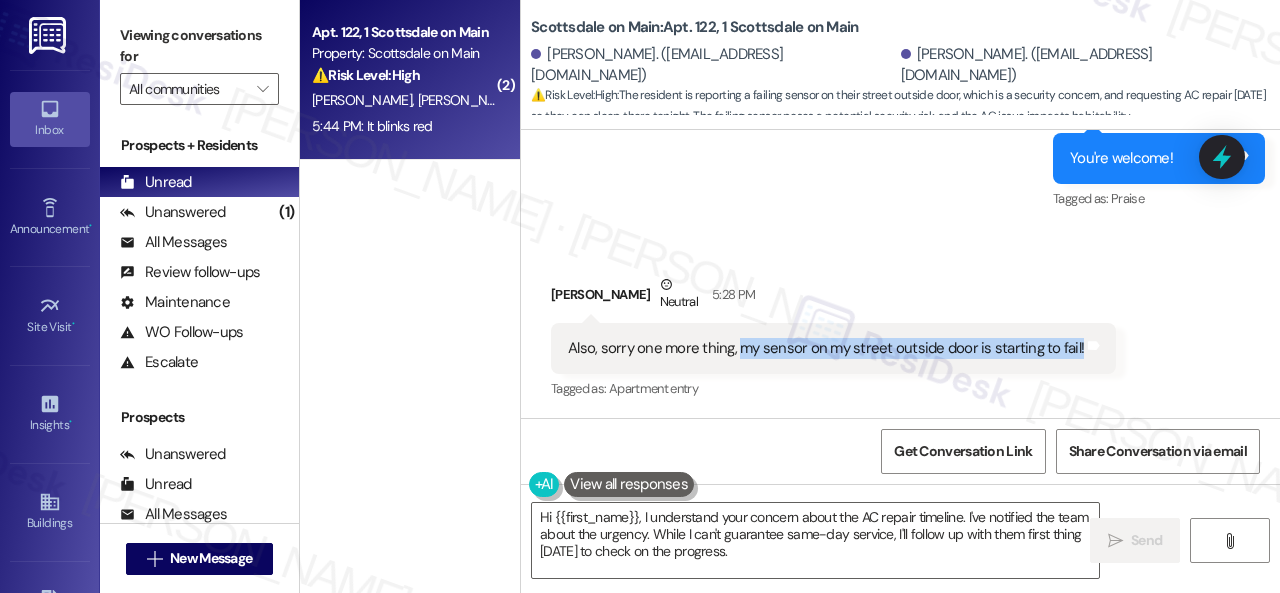 drag, startPoint x: 733, startPoint y: 305, endPoint x: 1068, endPoint y: 297, distance: 335.09552 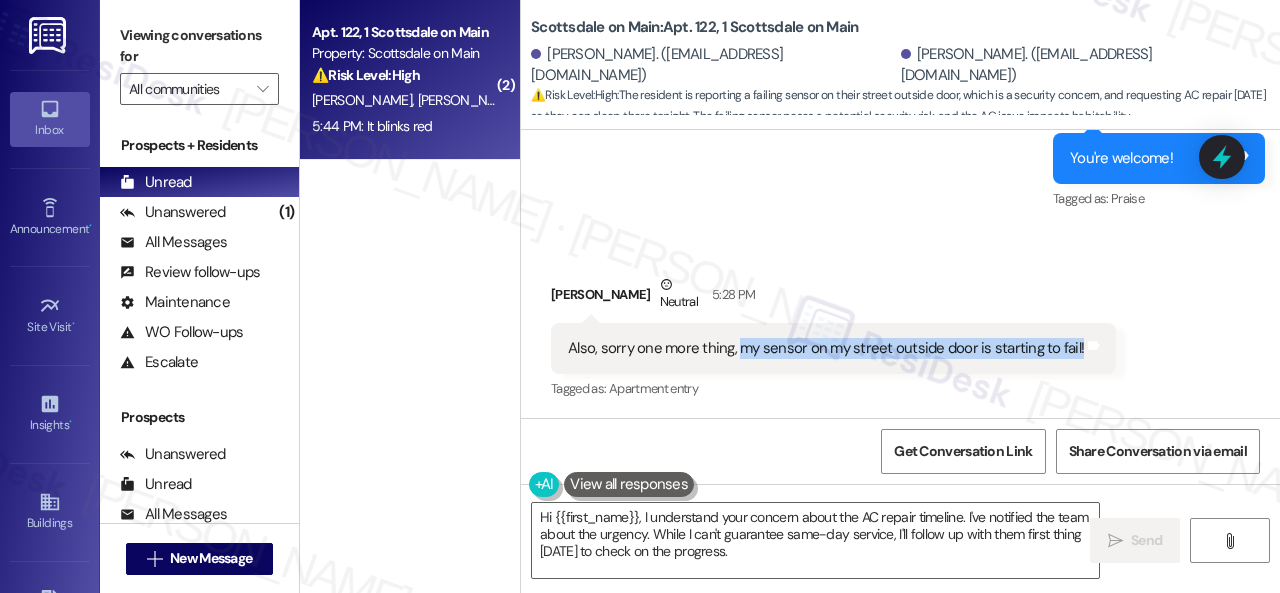 click on "Also, sorry one more thing, my sensor on my street outside door is starting to fail!" at bounding box center (826, 348) 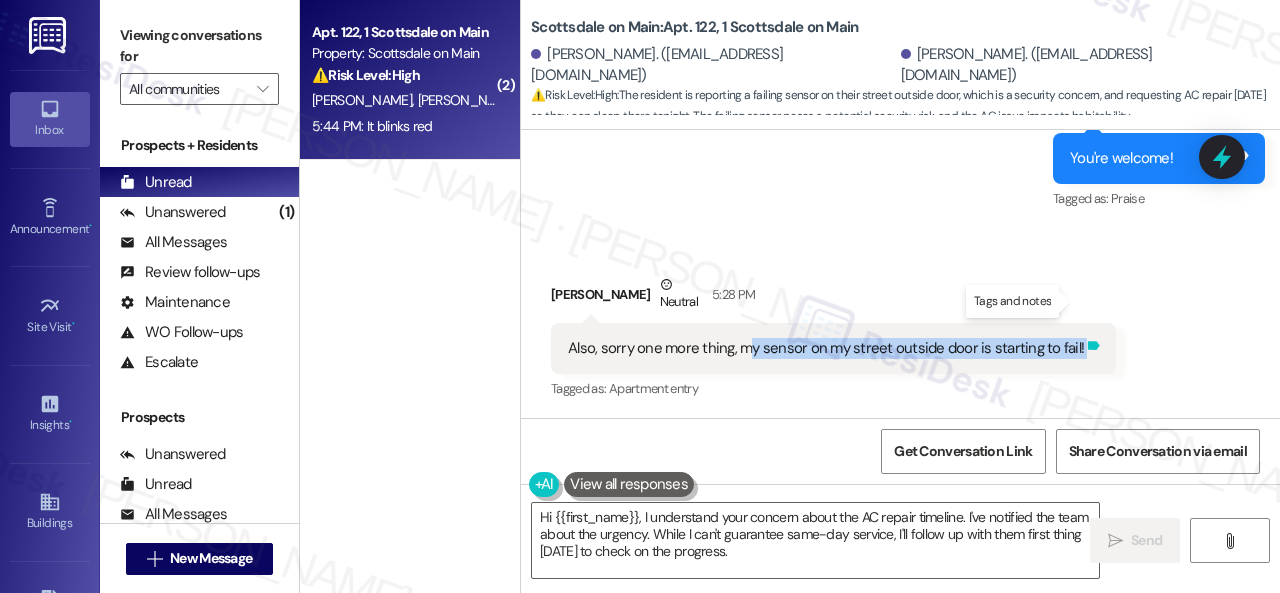 drag, startPoint x: 746, startPoint y: 311, endPoint x: 1070, endPoint y: 302, distance: 324.12497 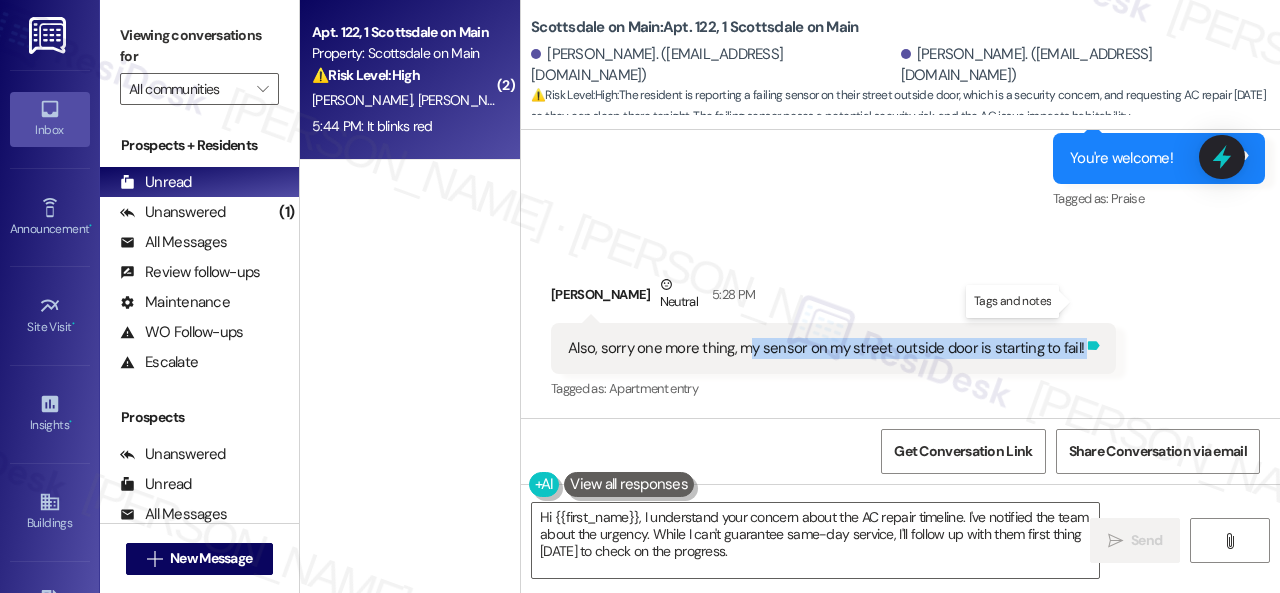 click on "Also, sorry one more thing, my sensor on my street outside door is starting to fail!  Tags and notes" at bounding box center (833, 348) 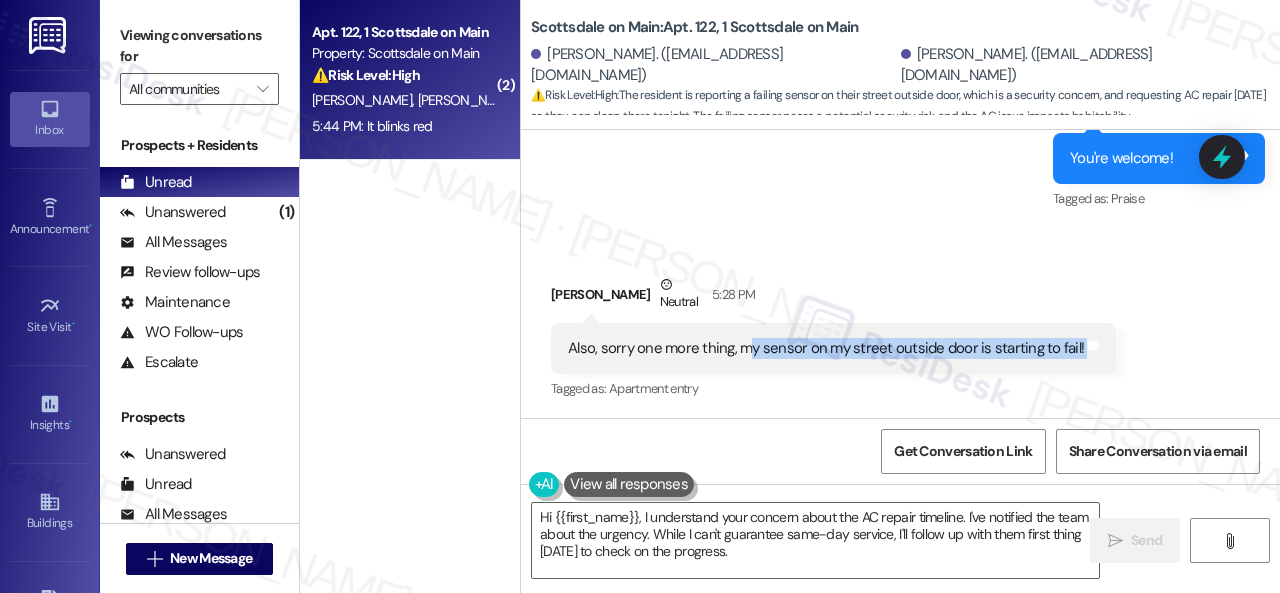 copy on "y sensor on my street outside door is starting to fail!  Tags and notes" 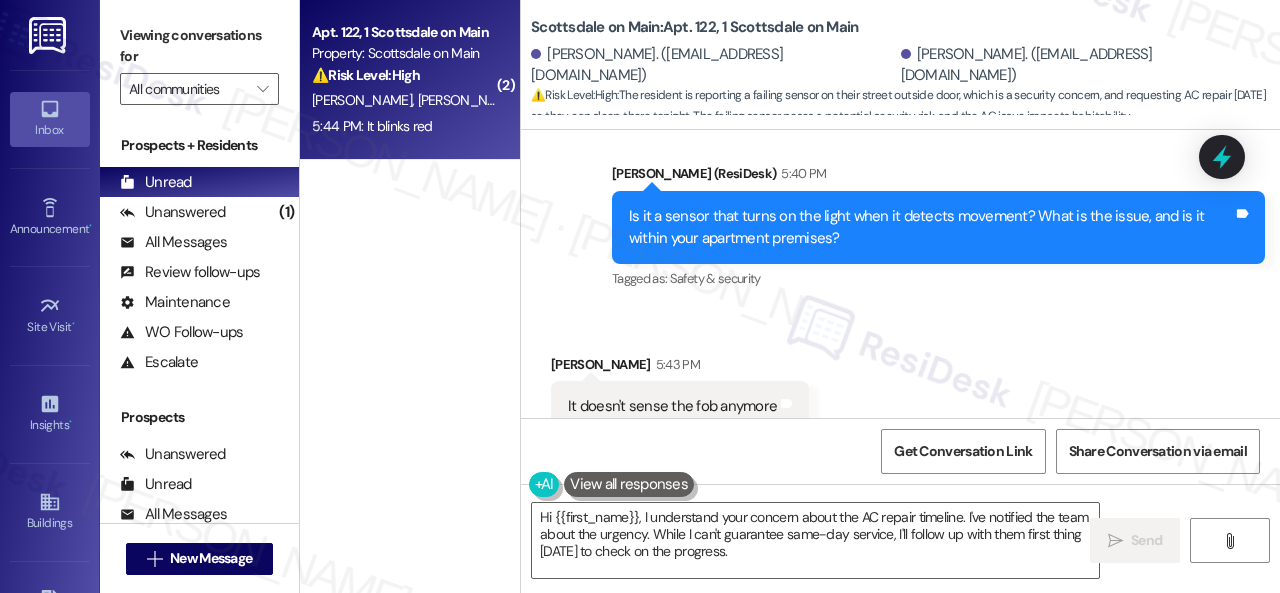 scroll, scrollTop: 8743, scrollLeft: 0, axis: vertical 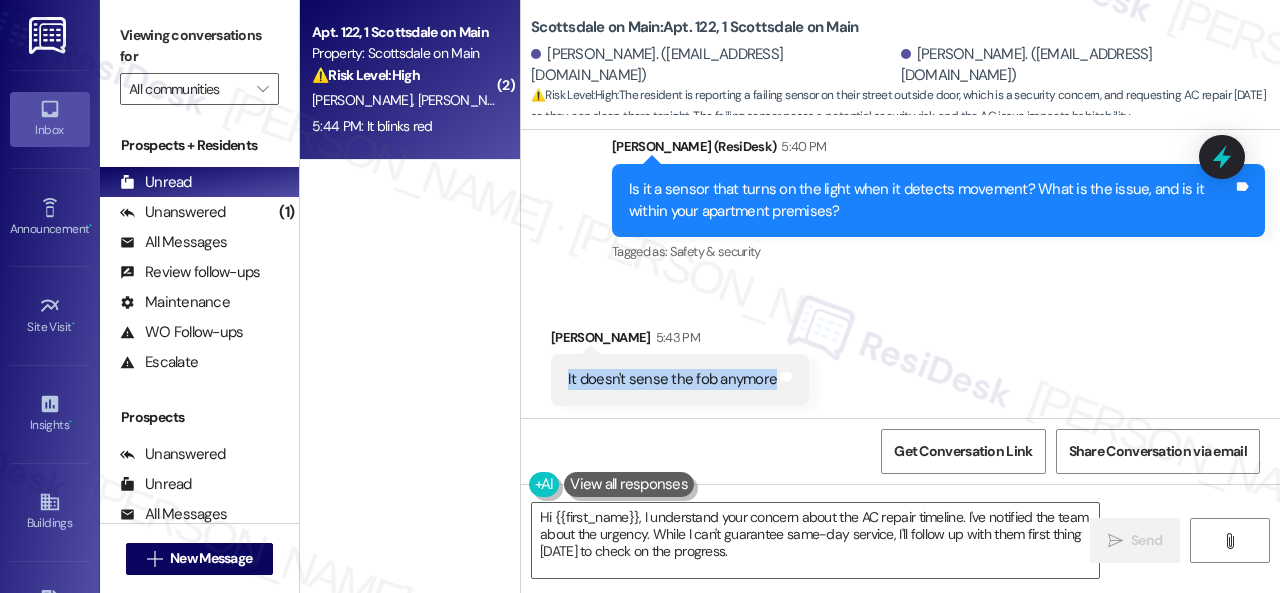 drag, startPoint x: 564, startPoint y: 328, endPoint x: 770, endPoint y: 342, distance: 206.47517 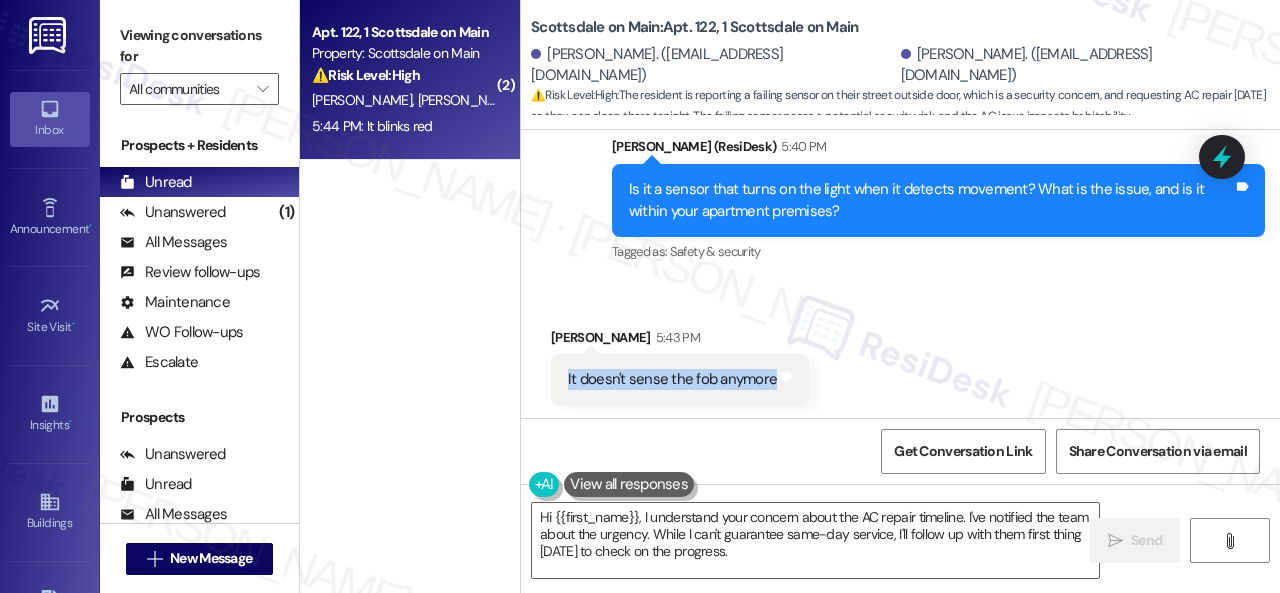 click on "It doesn't sense the fob anymore  Tags and notes" at bounding box center [680, 379] 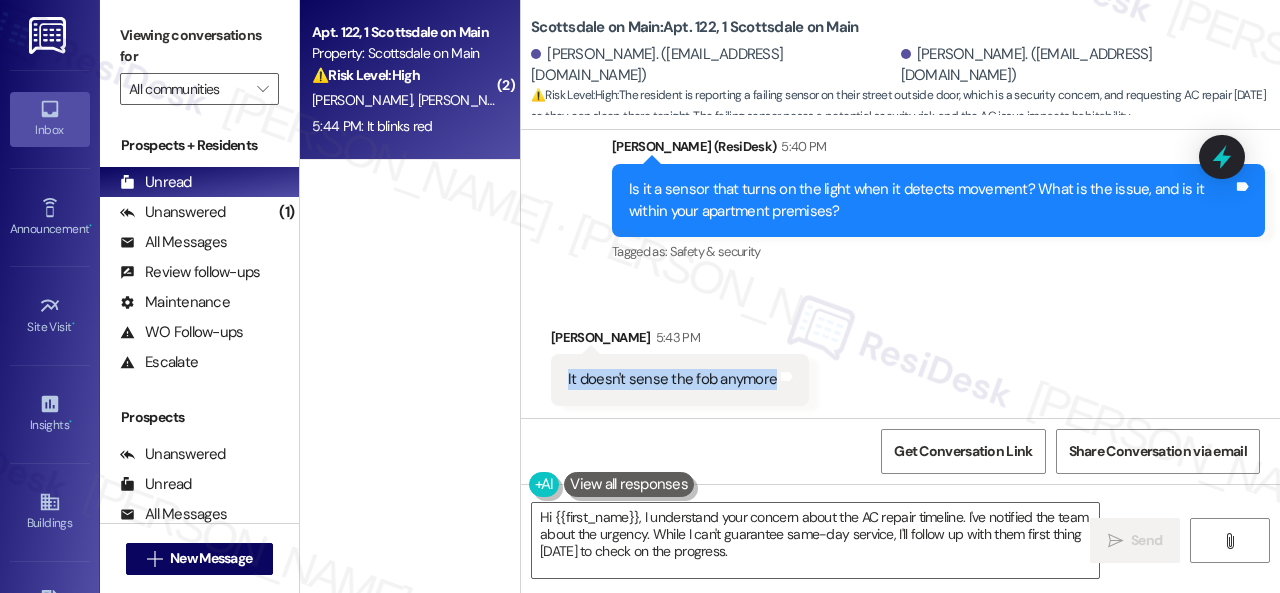copy on "It doesn't sense the fob anymore" 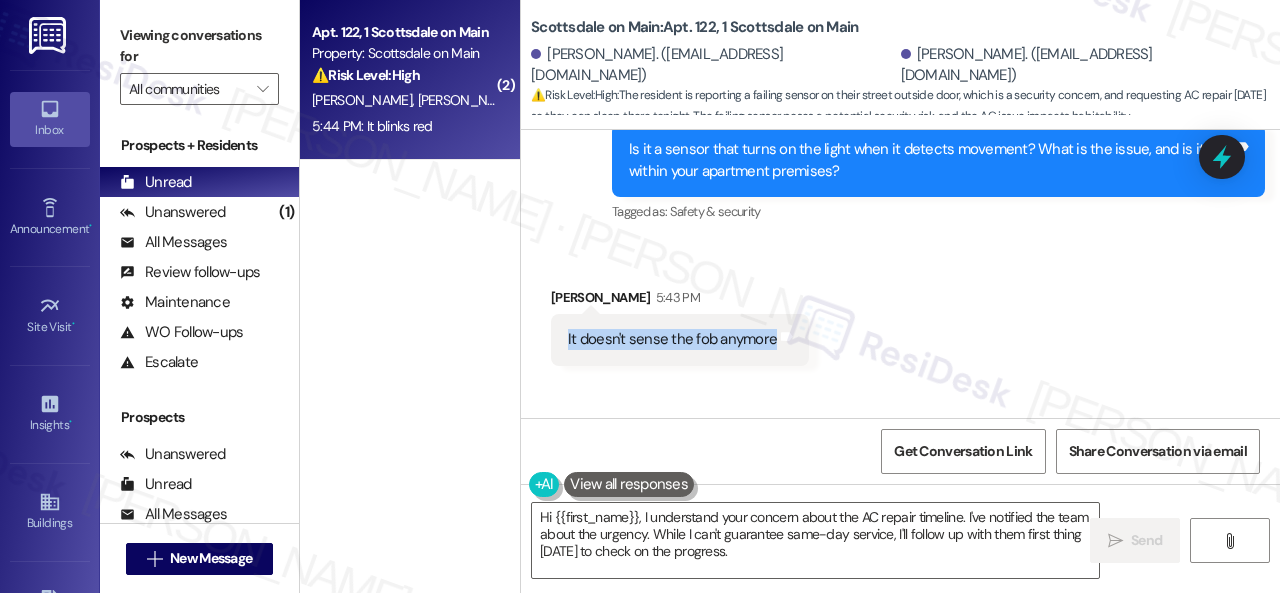scroll, scrollTop: 8843, scrollLeft: 0, axis: vertical 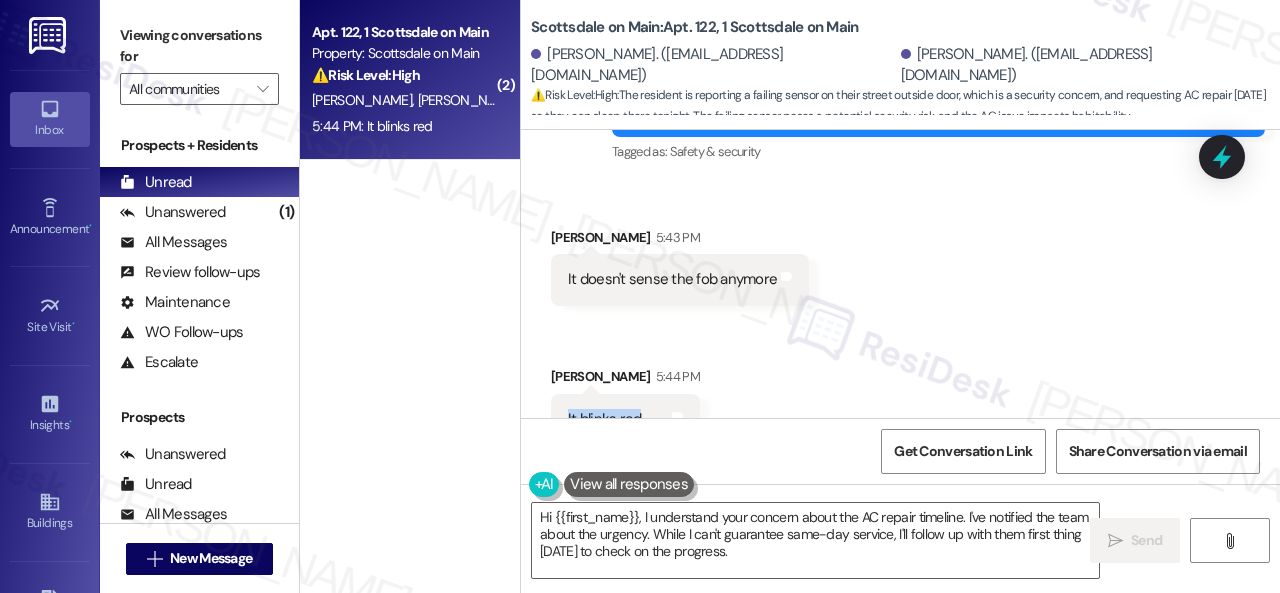 drag, startPoint x: 564, startPoint y: 372, endPoint x: 634, endPoint y: 379, distance: 70.34913 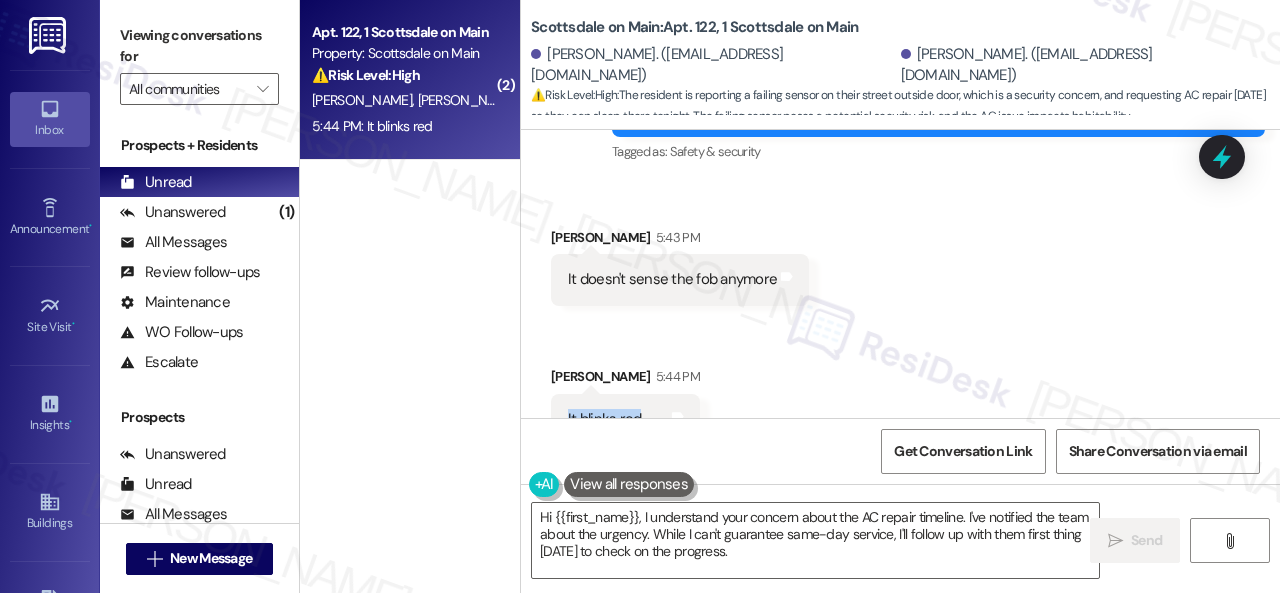 click on "It blinks red  Tags and notes" at bounding box center (625, 419) 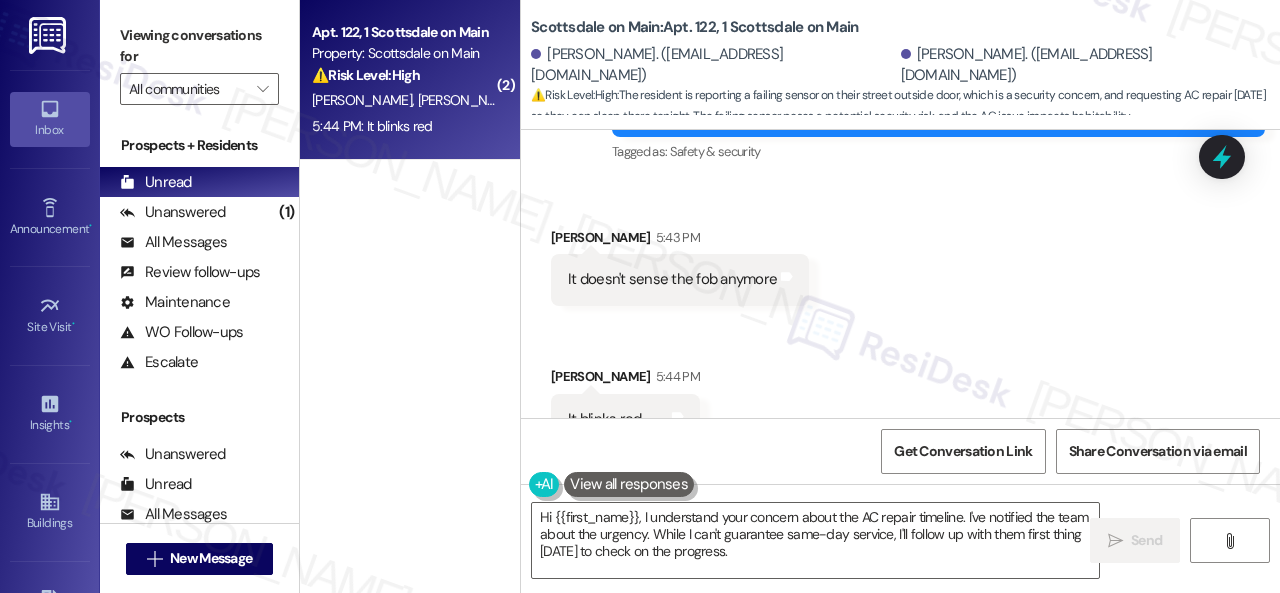 click on "Received via SMS [PERSON_NAME] 5:43 PM It doesn't sense the fob anymore  Tags and notes Received via SMS [PERSON_NAME] 5:44 PM It blinks red  Tags and notes" at bounding box center (900, 321) 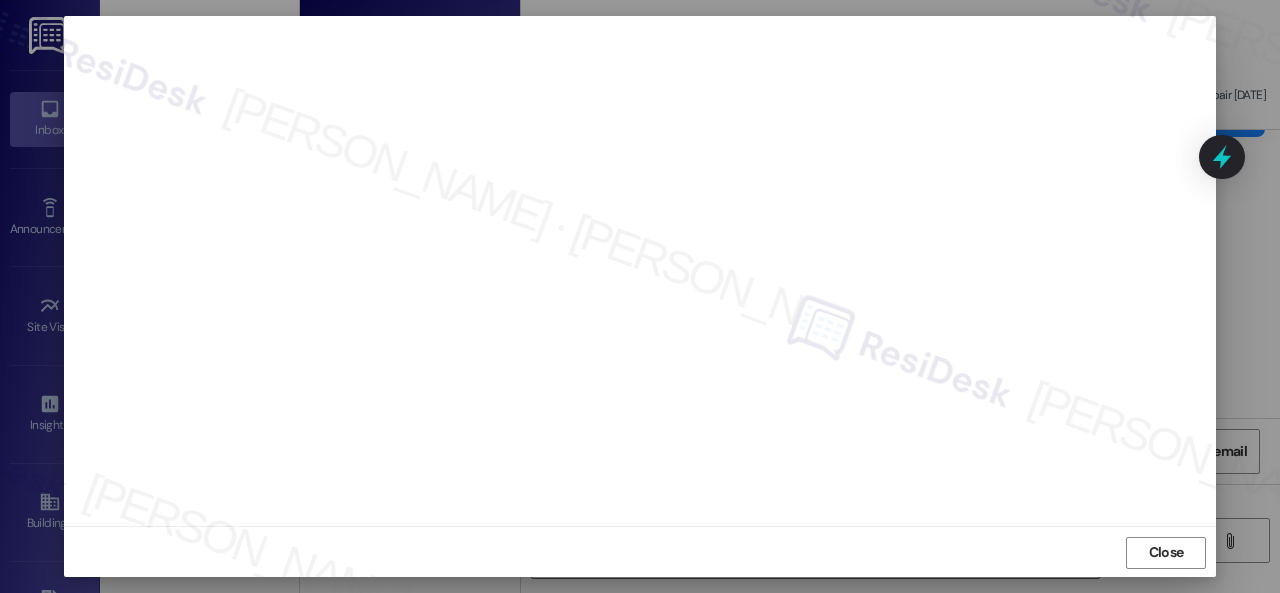 scroll, scrollTop: 25, scrollLeft: 0, axis: vertical 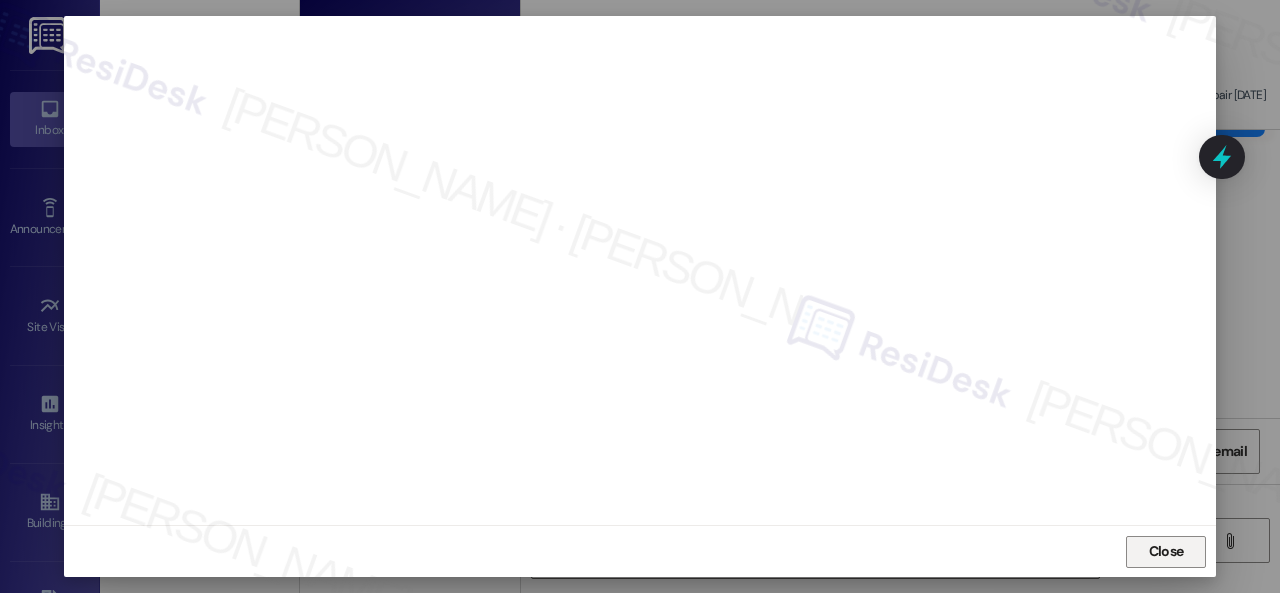 click on "Close" at bounding box center [1166, 551] 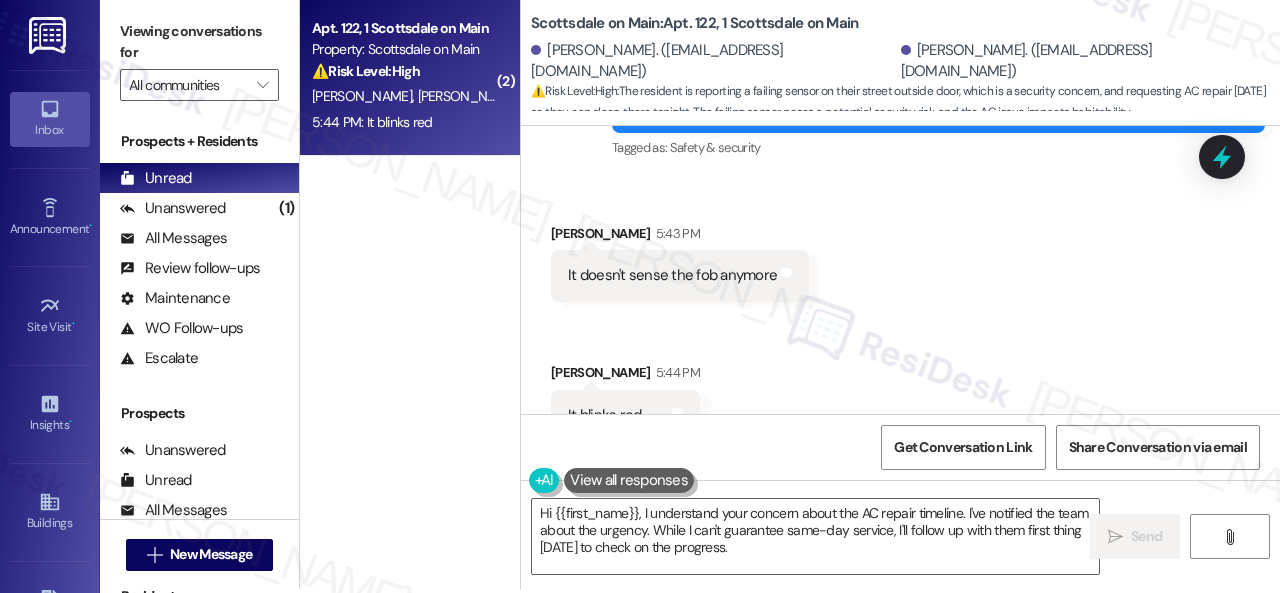 scroll, scrollTop: 6, scrollLeft: 0, axis: vertical 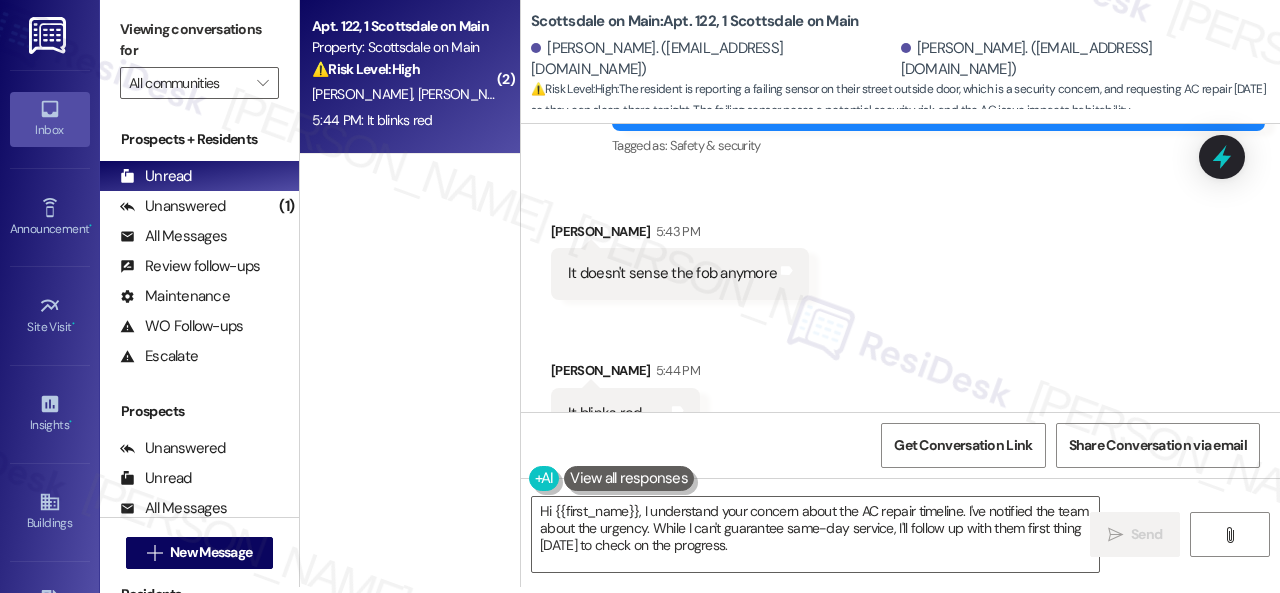 drag, startPoint x: 804, startPoint y: 553, endPoint x: 348, endPoint y: 455, distance: 466.41183 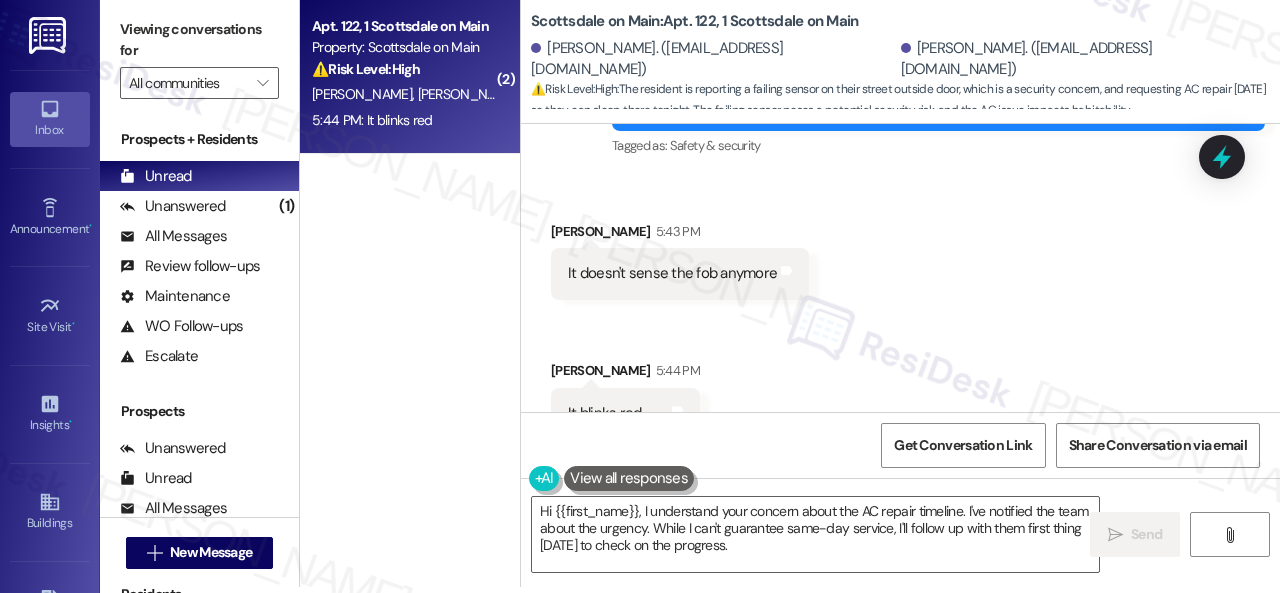 click on "( 2 ) Apt. 122, 1 Scottsdale on Main Property: Scottsdale on Main ⚠️  Risk Level:  High The resident reports a failing fob sensor on the street outside door, preventing access. This is a security concern and needs urgent attention to ensure resident access and safety. Additionally, the resident is requesting AC repair [DATE], indicating discomfort and potential habitability concerns. [PERSON_NAME] [PERSON_NAME] 5:44 PM: It blinks red  5:44 PM: It blinks red  Scottsdale on Main:  Apt. 122, 1 Scottsdale on Main       [PERSON_NAME]. ([EMAIL_ADDRESS][DOMAIN_NAME])     [PERSON_NAME]. ([EMAIL_ADDRESS][DOMAIN_NAME])   ⚠️  Risk Level:  High :  The resident is reporting a failing sensor on their street outside door, which is a security concern, and requesting AC repair [DATE] so they can sleep there tonight. The failing sensor poses a potential security risk, and the AC issue impacts habitability. Lease started [DATE] 8:00 PM Survey, sent via SMS Residesk Automated Survey [DATE] 12:22 PM Tags and notes" at bounding box center [790, 290] 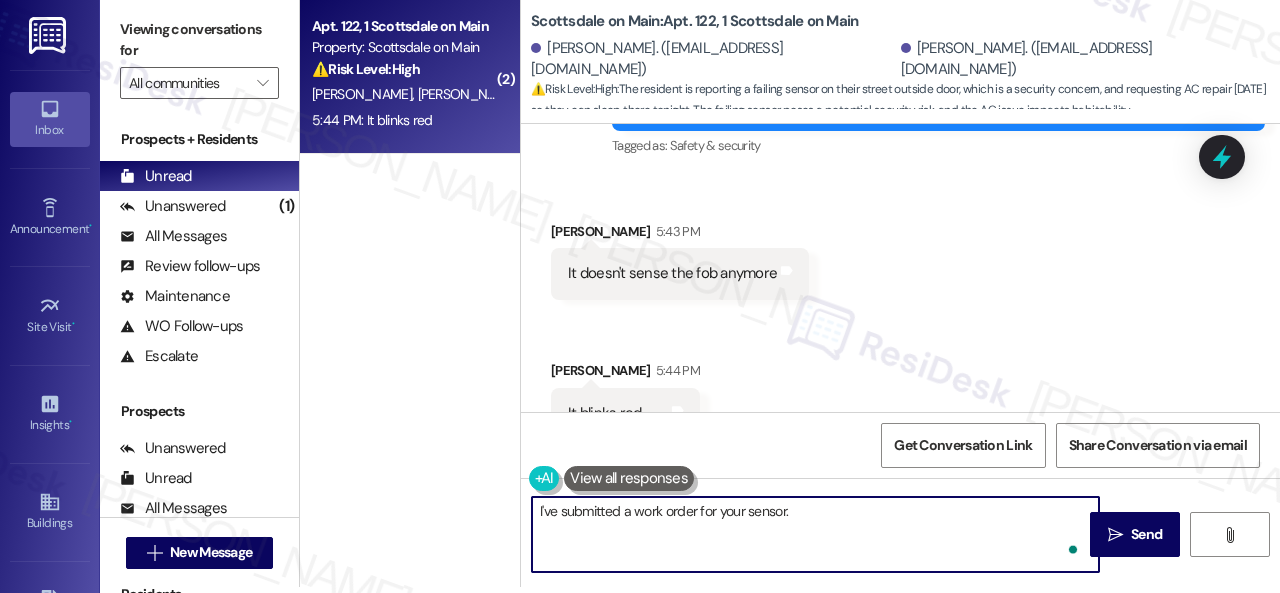 paste on "I apologize if I cannot confirm when the maintenance team will come by your apartment because the site team does the scheduling." 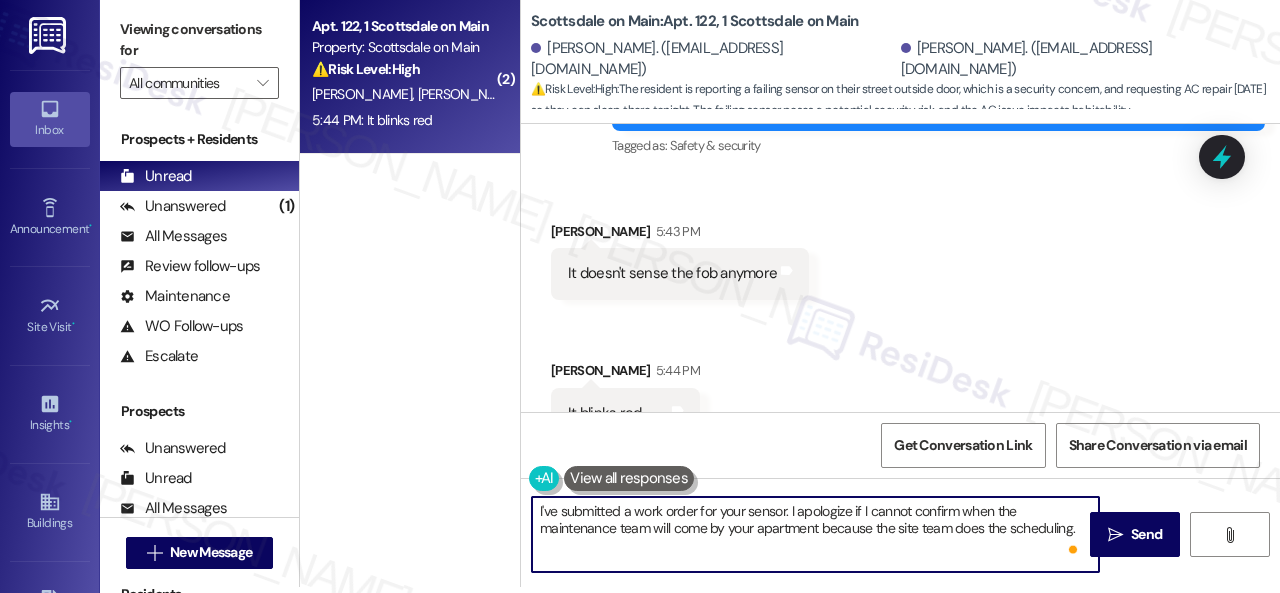 click on "I've submitted a work order for your sensor. I apologize if I cannot confirm when the maintenance team will come by your apartment because the site team does the scheduling." at bounding box center (815, 534) 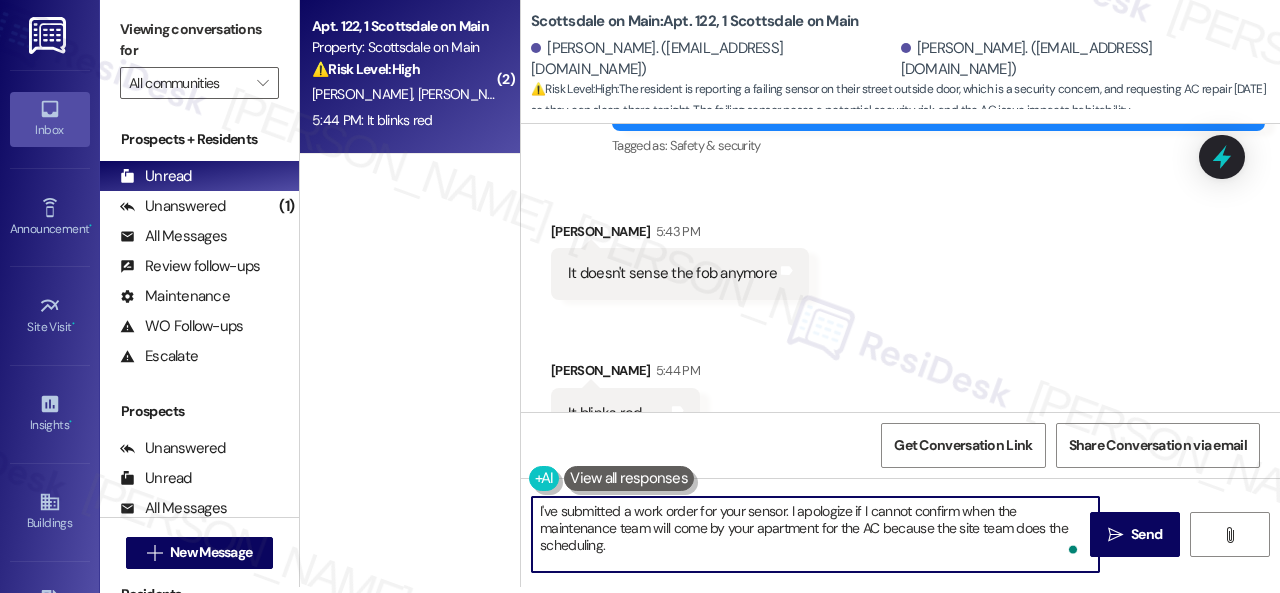 click on "I've submitted a work order for your sensor. I apologize if I cannot confirm when the maintenance team will come by your apartment for the AC because the site team does the scheduling." at bounding box center (815, 534) 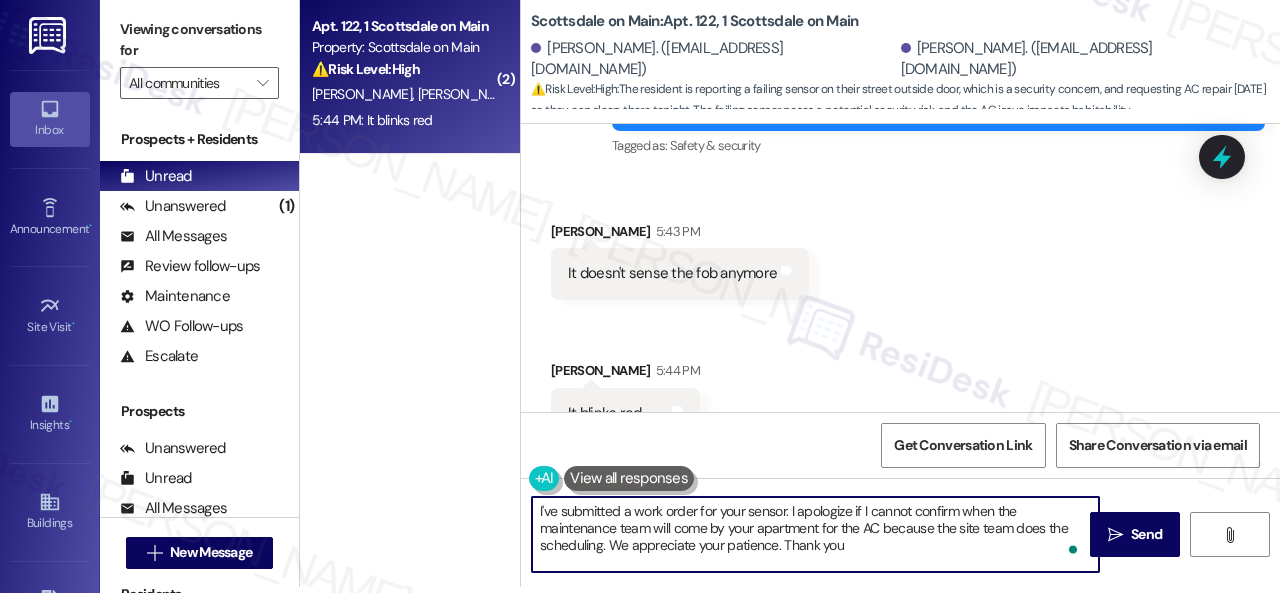 type on "I've submitted a work order for your sensor. I apologize if I cannot confirm when the maintenance team will come by your apartment for the AC because the site team does the scheduling. We appreciate your patience. Thank you!" 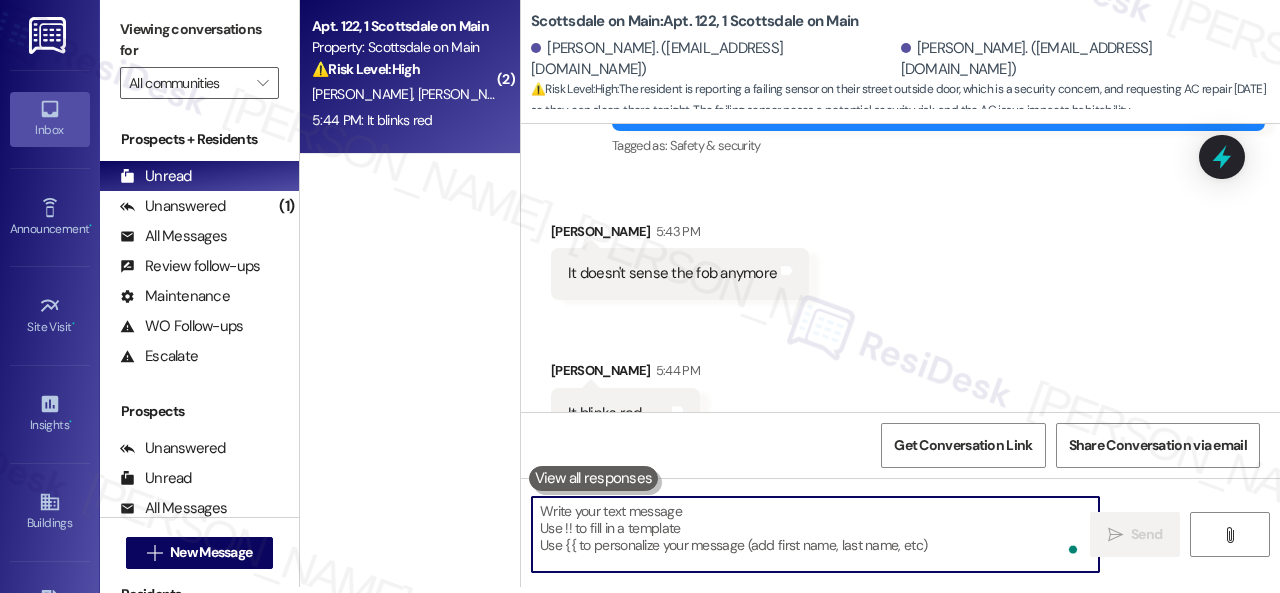 scroll, scrollTop: 0, scrollLeft: 0, axis: both 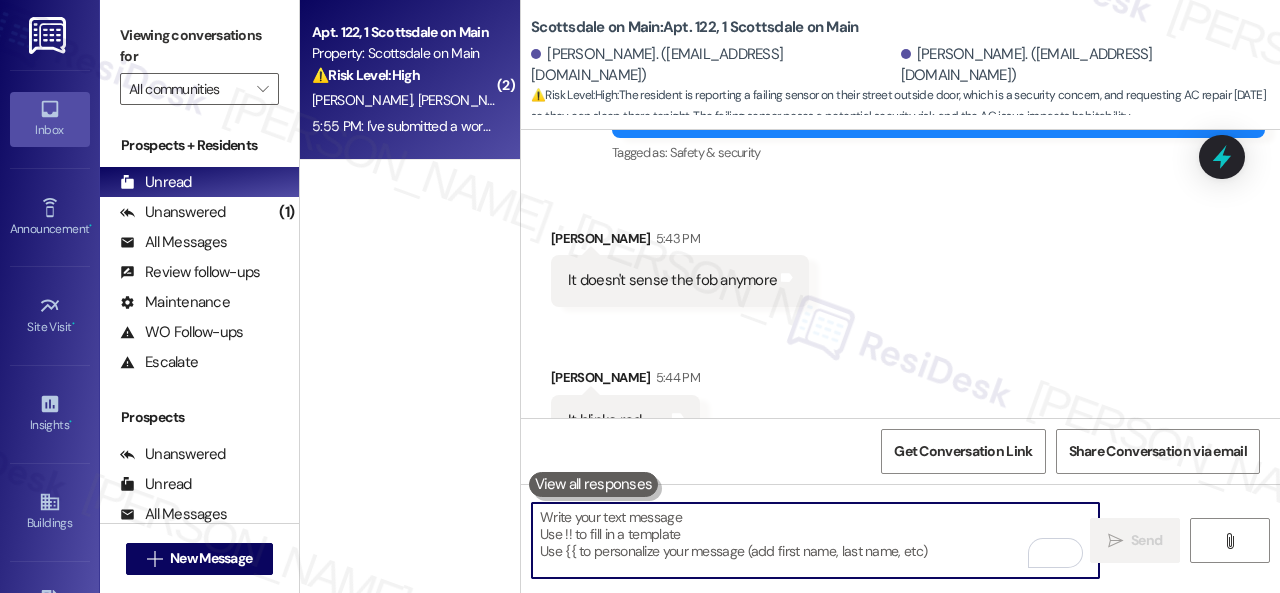 type 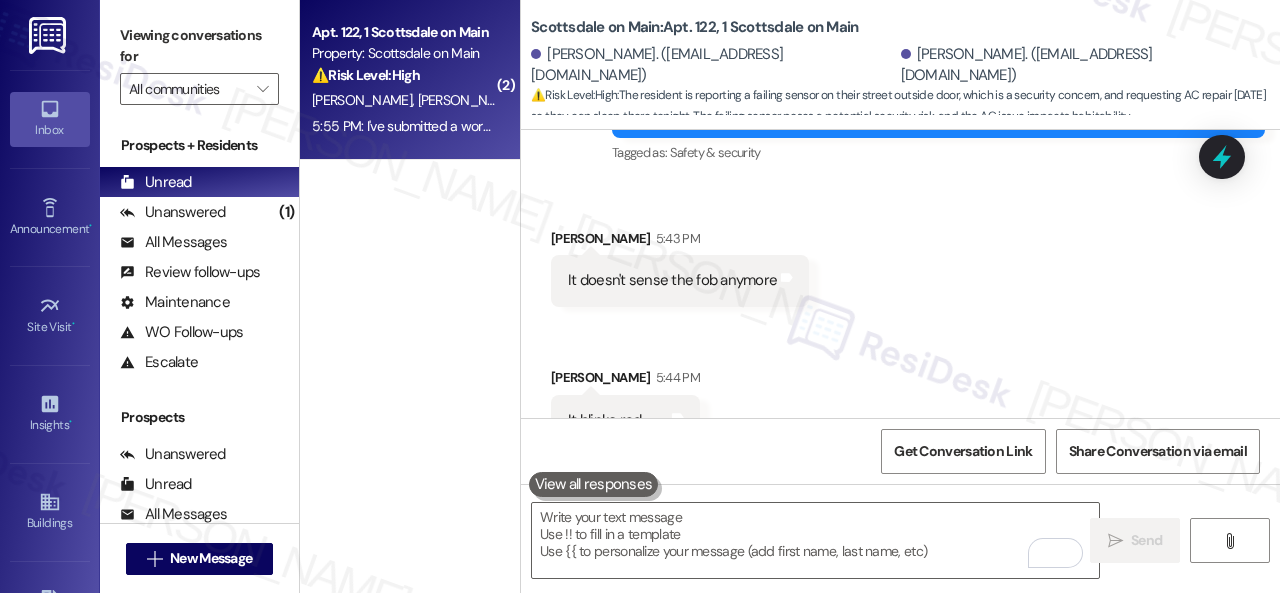 click on "Received via SMS [PERSON_NAME] 5:43 PM It doesn't sense the fob anymore  Tags and notes Received via SMS [PERSON_NAME] 5:44 PM It blinks red  Tags and notes" at bounding box center [900, 322] 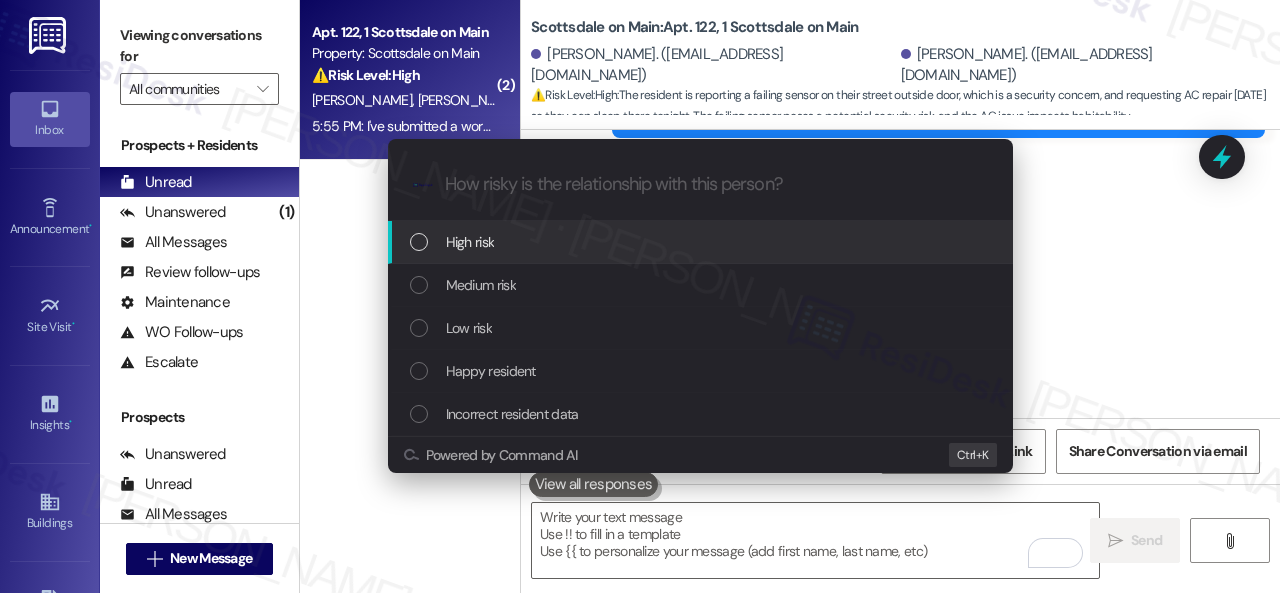click on "High risk" at bounding box center [470, 242] 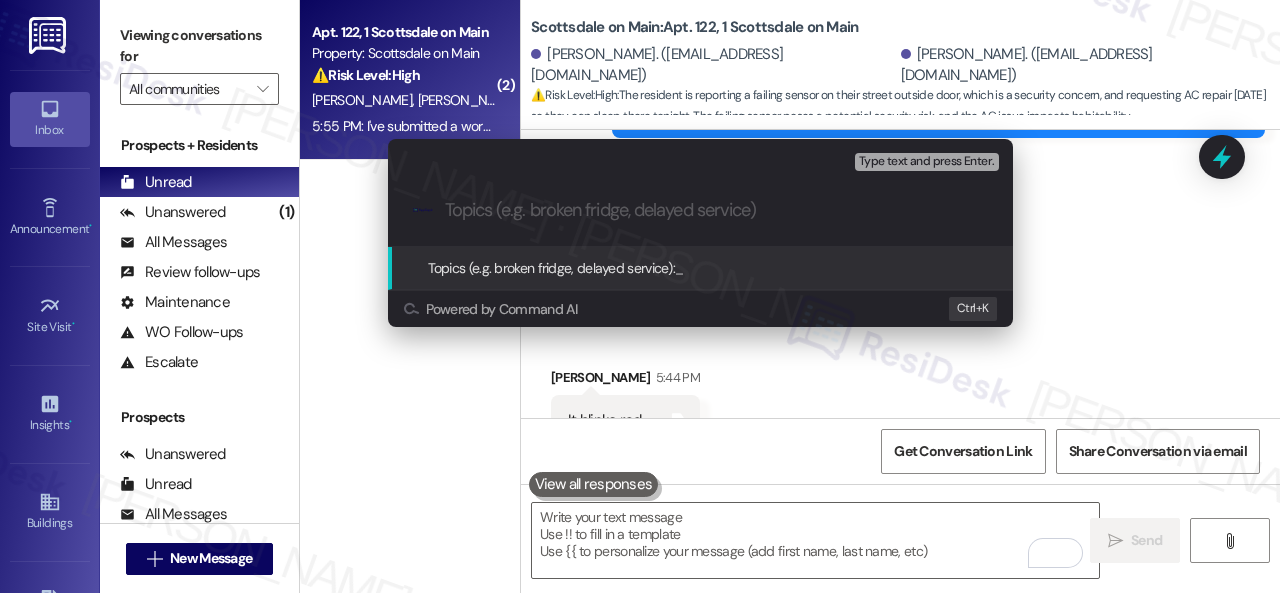 paste on "New work order/s submitted - Fob sensor issue" 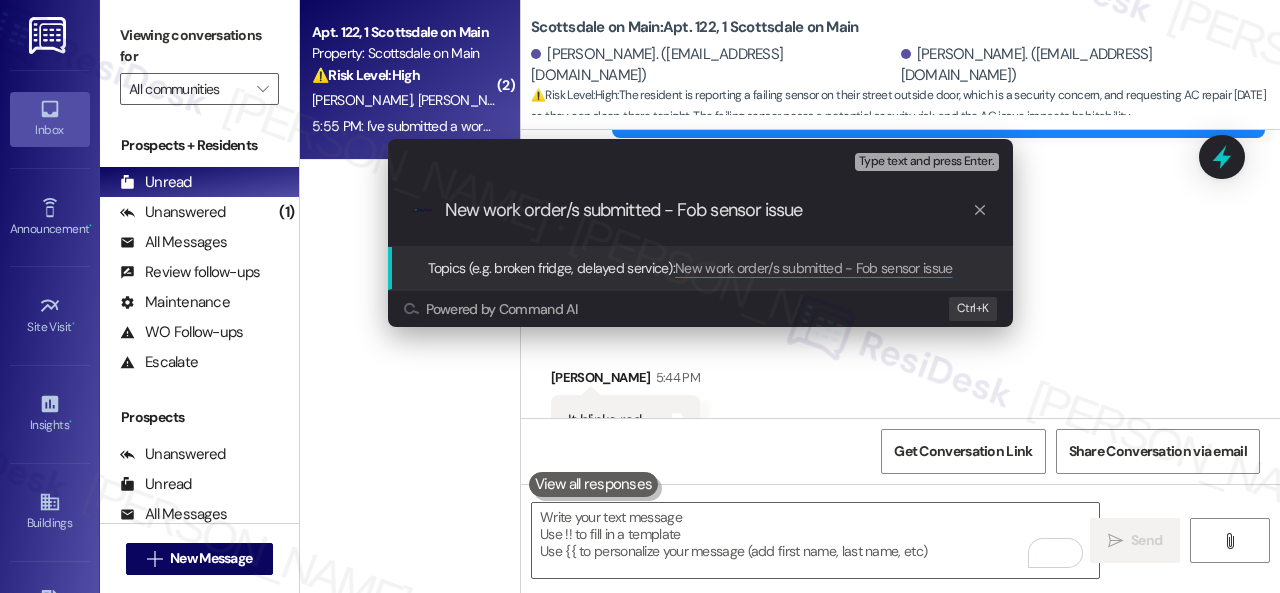 type 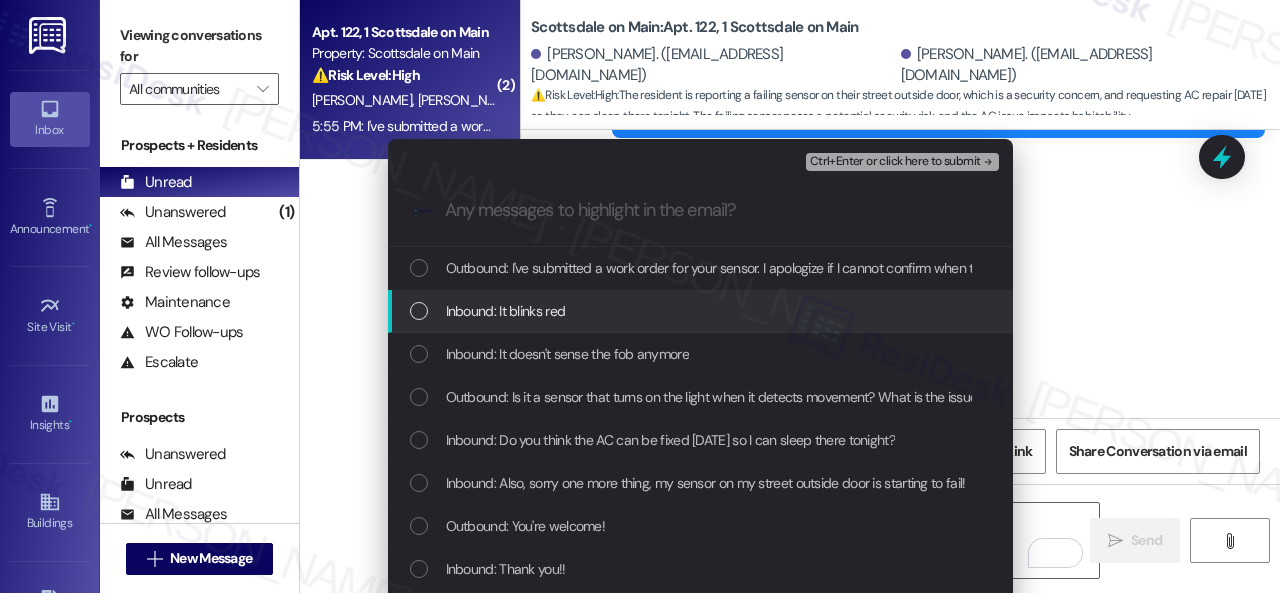 click on "Inbound: It blinks red" at bounding box center (506, 311) 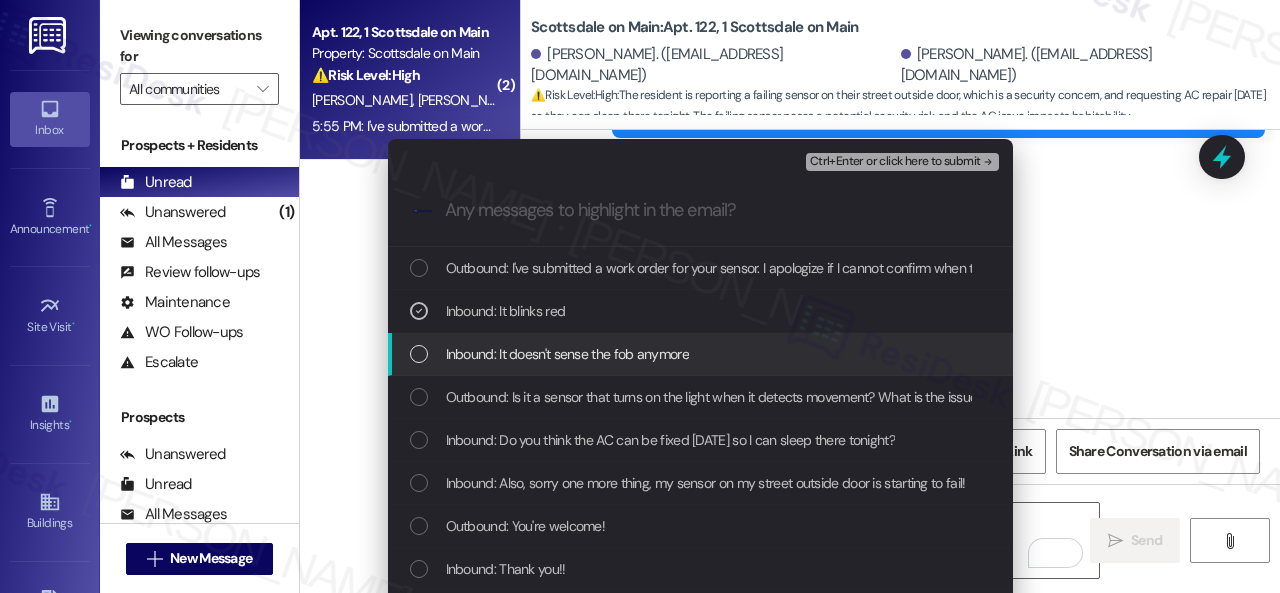 click on "Inbound: It doesn't sense the fob anymore" at bounding box center (567, 354) 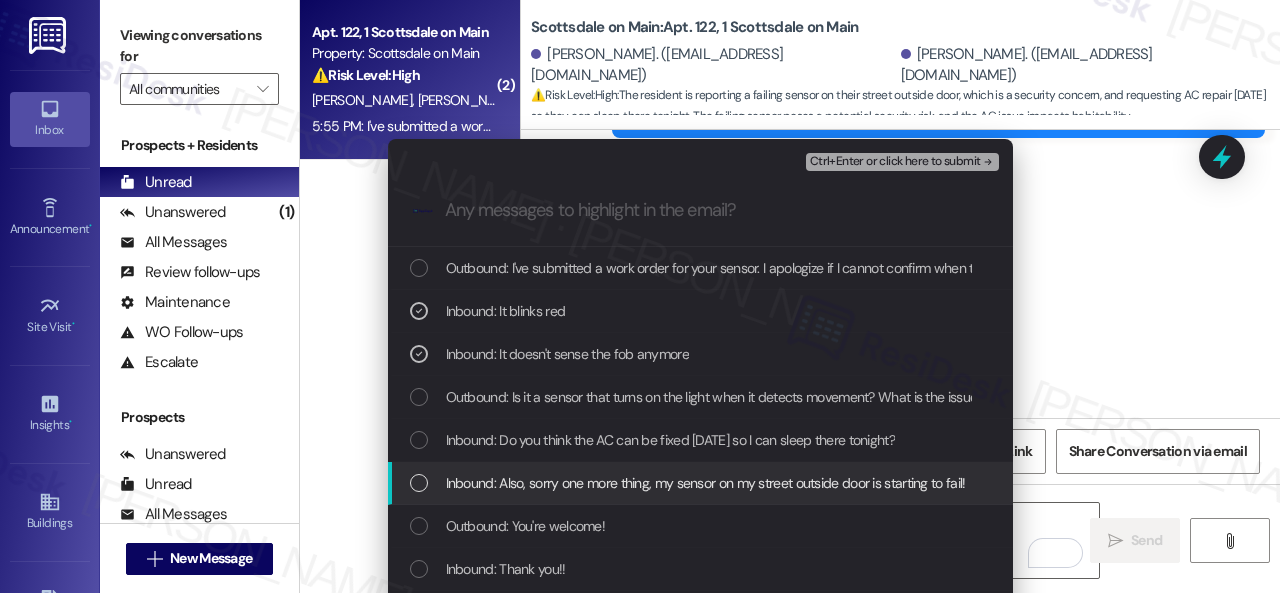 drag, startPoint x: 526, startPoint y: 488, endPoint x: 540, endPoint y: 475, distance: 19.104973 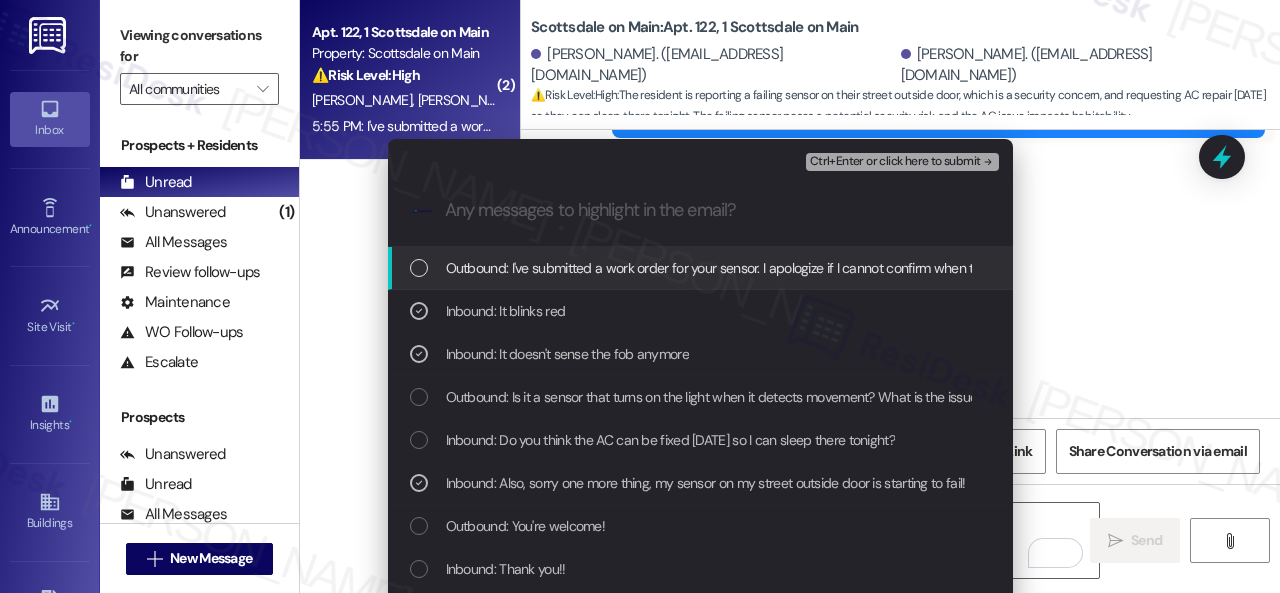 click on "Ctrl+Enter or click here to submit" at bounding box center [895, 162] 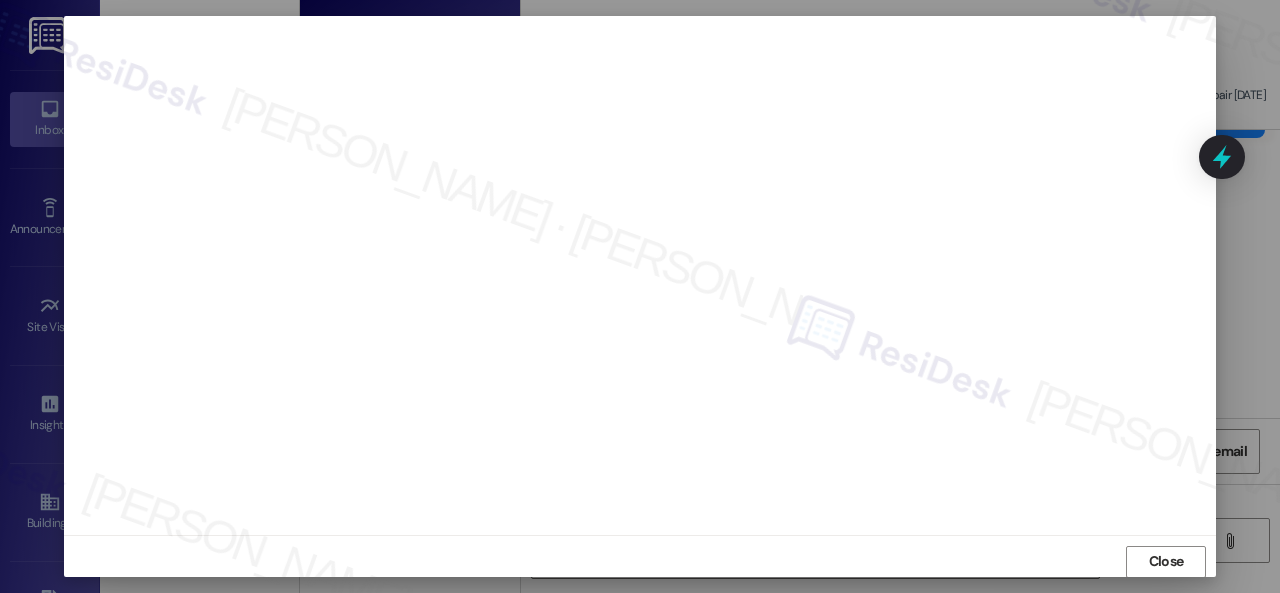 scroll, scrollTop: 25, scrollLeft: 0, axis: vertical 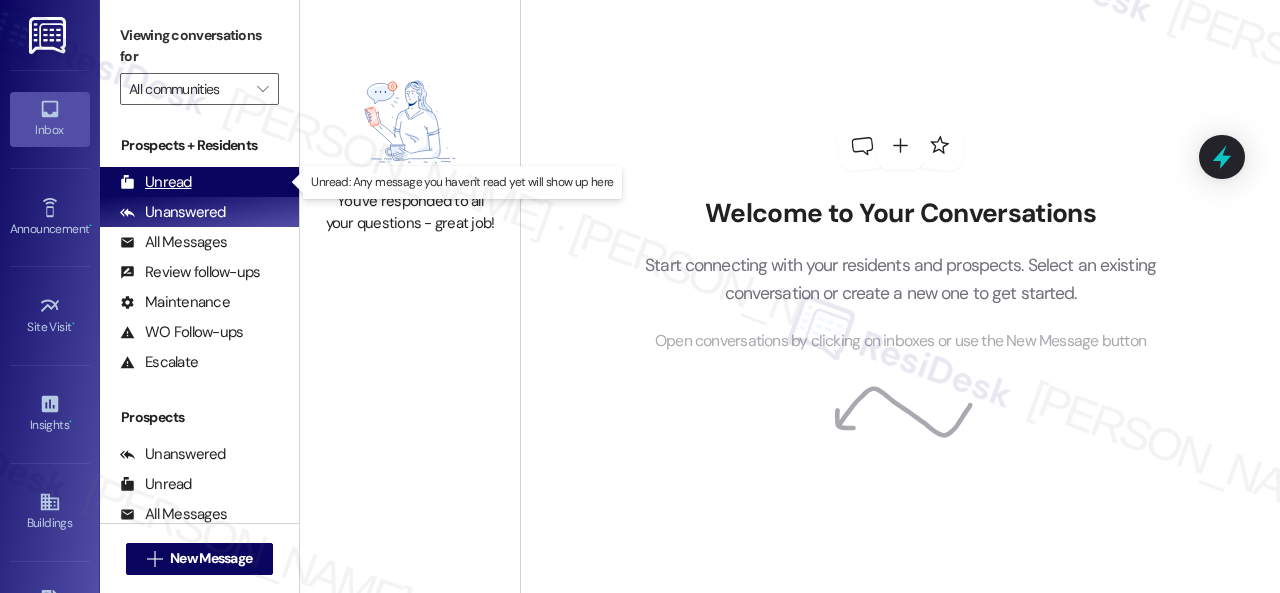 click on "Unread" at bounding box center [156, 182] 